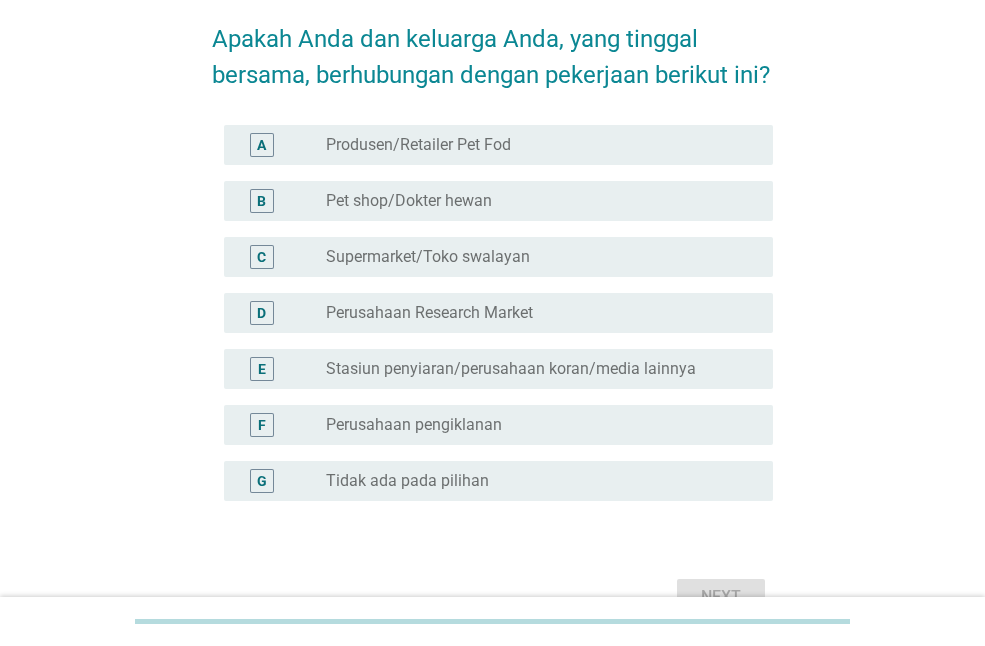 scroll, scrollTop: 100, scrollLeft: 0, axis: vertical 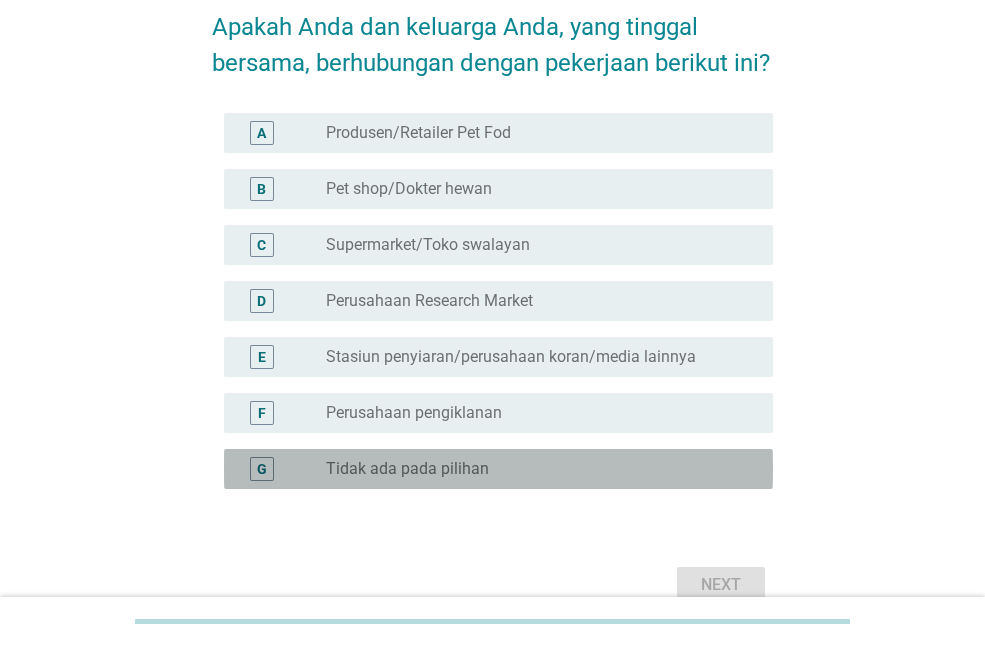 click on "radio_button_unchecked Tidak ada pada pilihan" at bounding box center [533, 469] 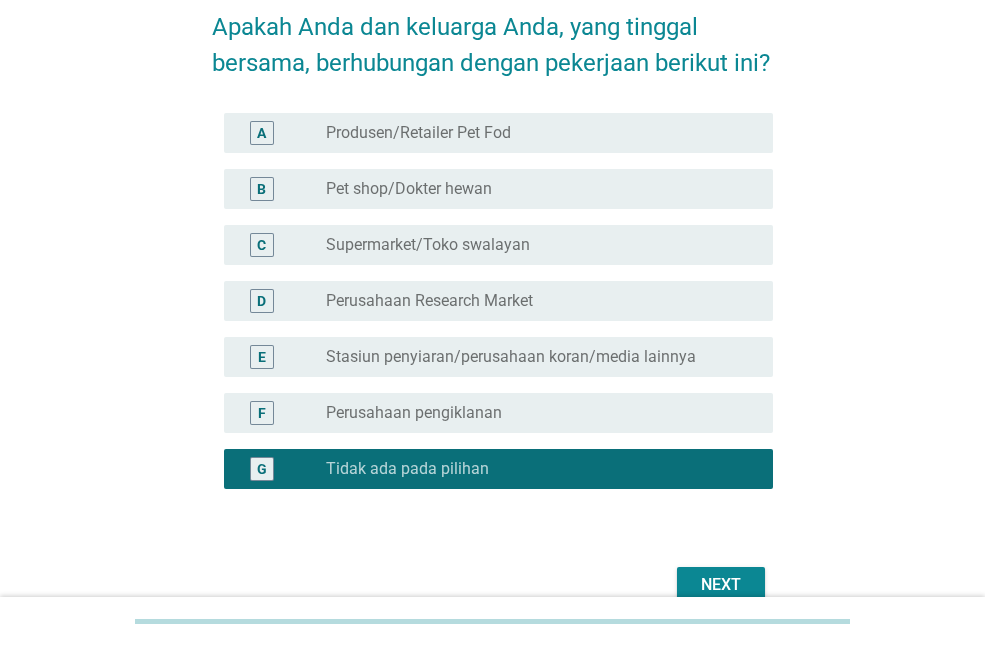 scroll, scrollTop: 200, scrollLeft: 0, axis: vertical 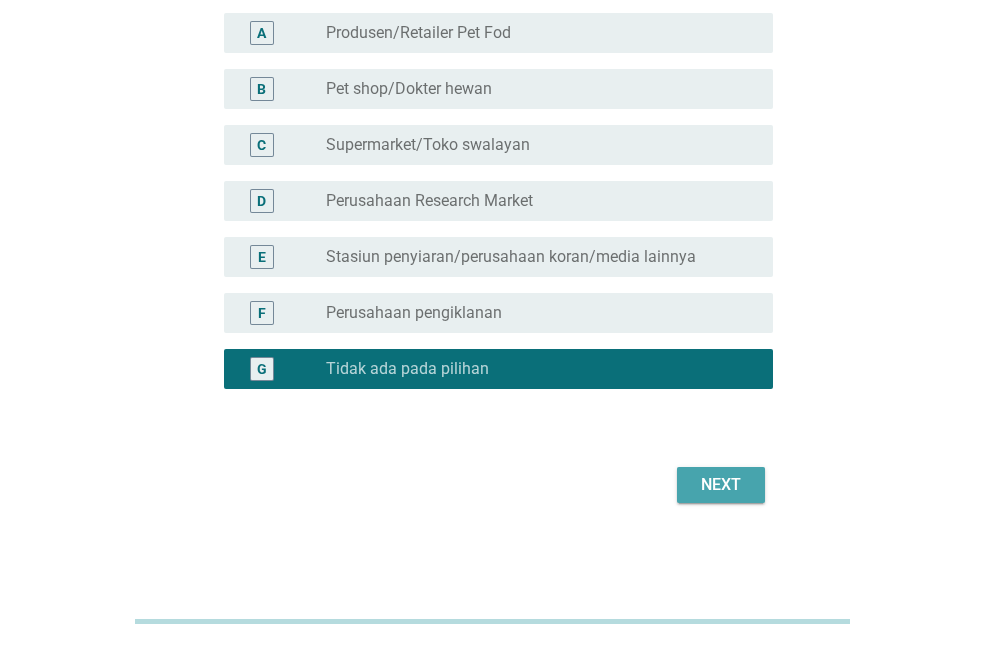 click on "Next" at bounding box center (721, 485) 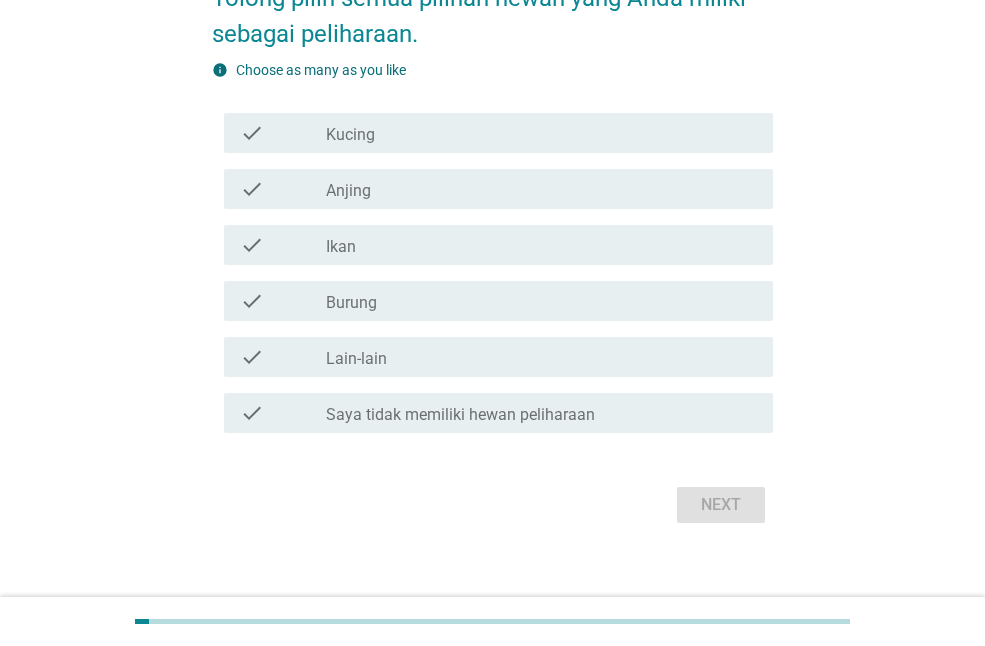 scroll, scrollTop: 149, scrollLeft: 0, axis: vertical 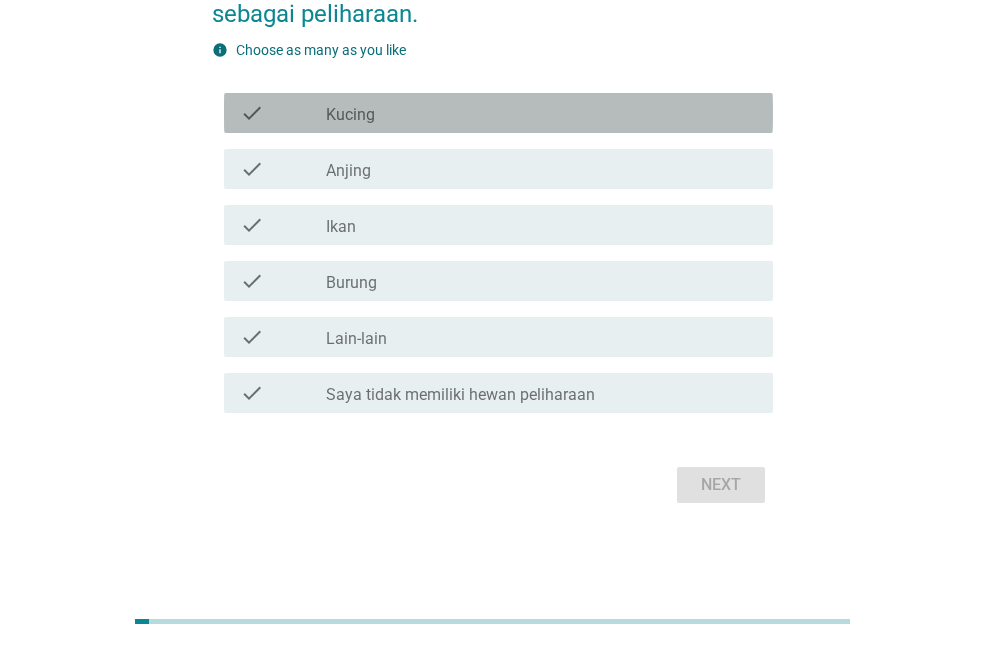 click on "check_box_outline_blank Kucing" at bounding box center [541, 113] 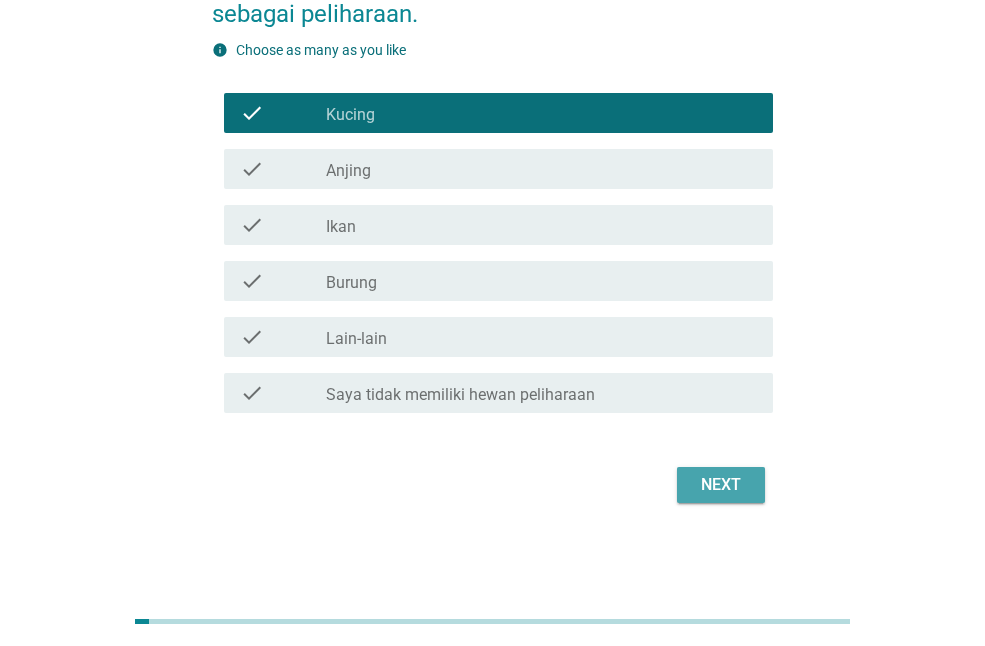 click on "Next" at bounding box center (721, 485) 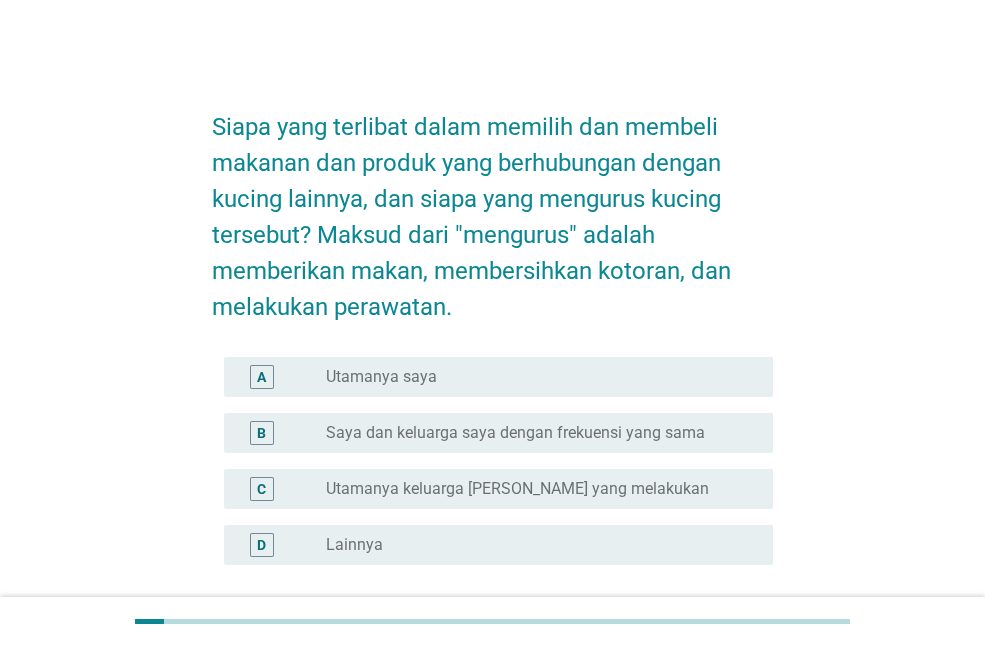 scroll, scrollTop: 100, scrollLeft: 0, axis: vertical 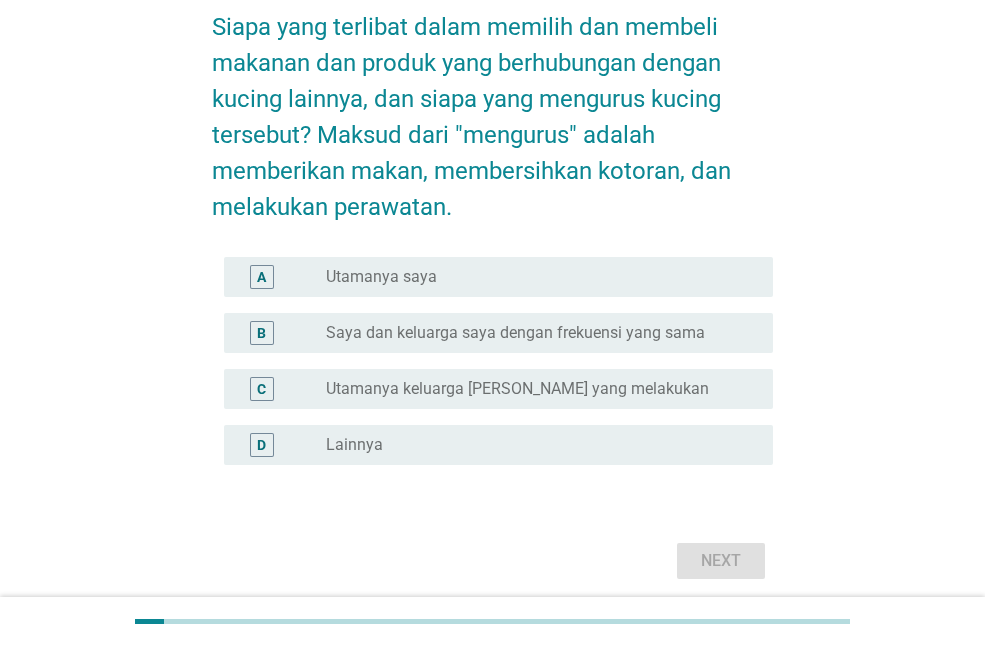 click on "A     radio_button_unchecked Utamanya saya" at bounding box center (498, 277) 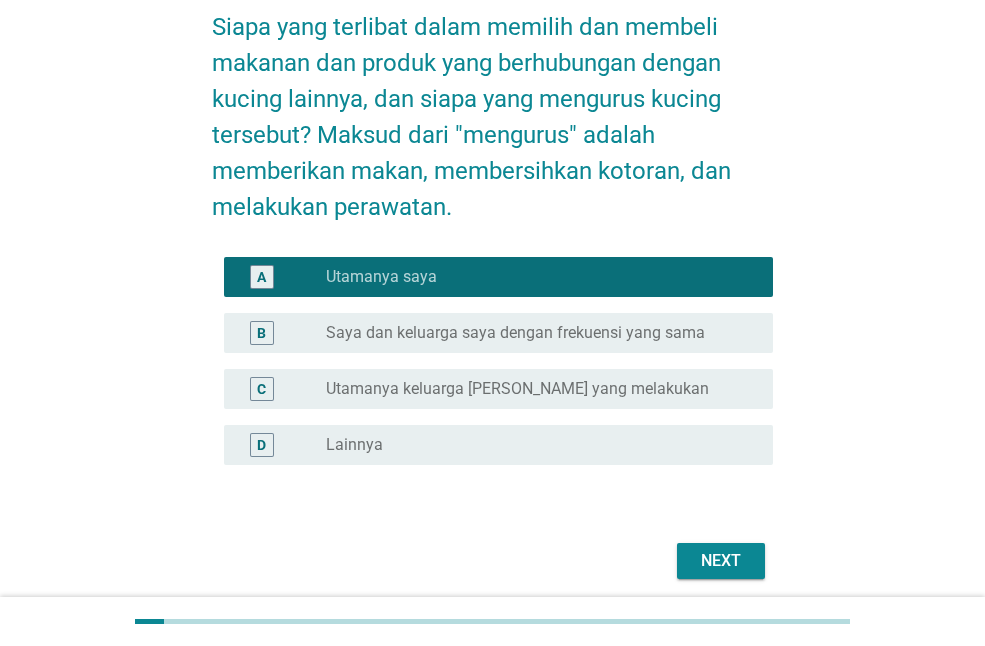 click on "Next" at bounding box center [721, 561] 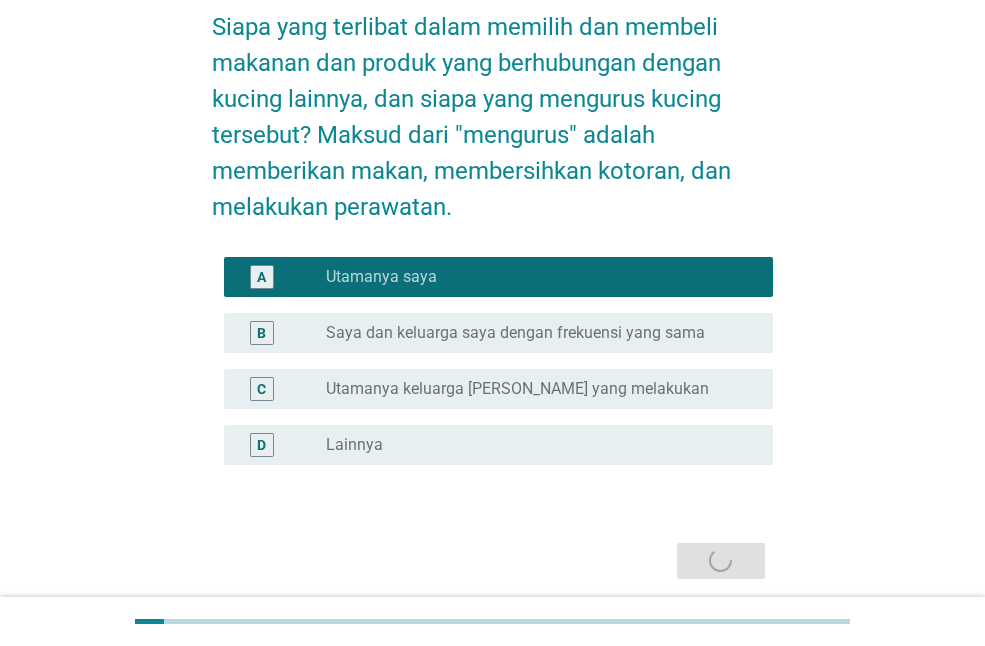 scroll, scrollTop: 0, scrollLeft: 0, axis: both 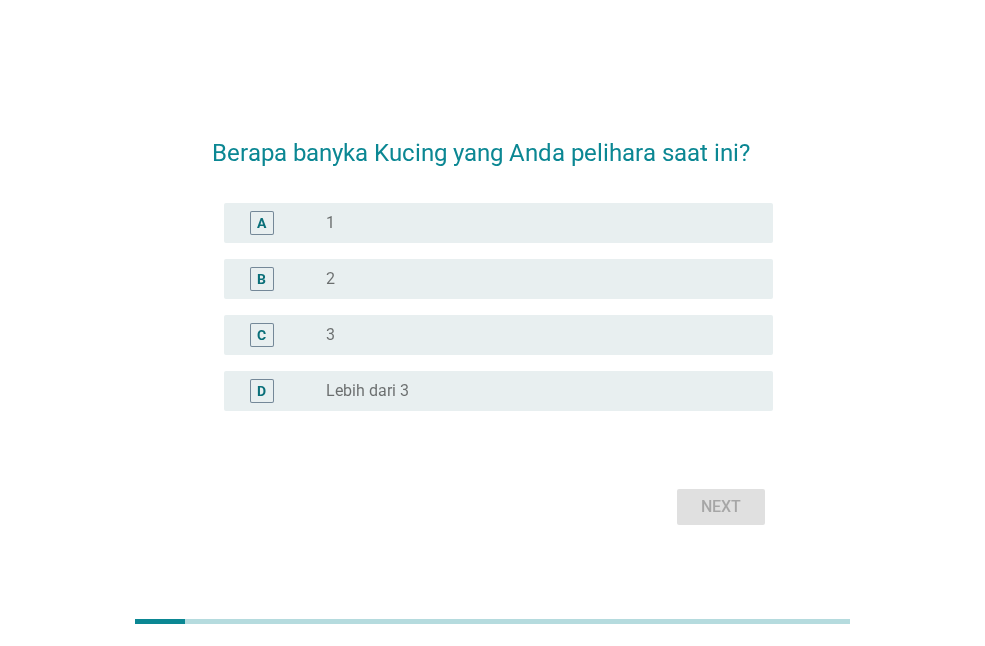 click on "radio_button_unchecked 1" at bounding box center [533, 223] 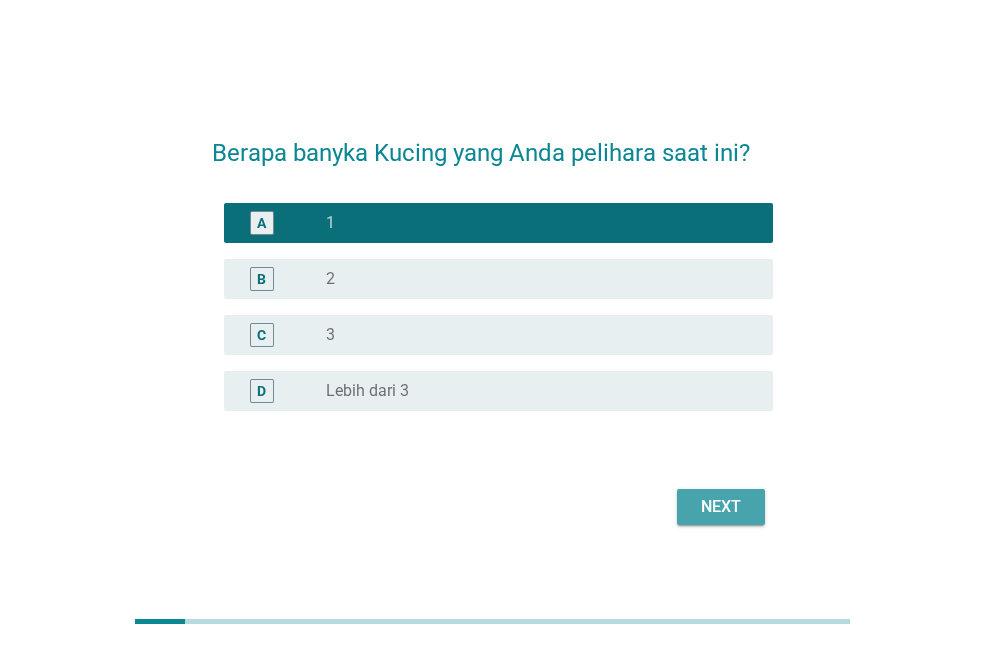 click on "Next" at bounding box center [721, 507] 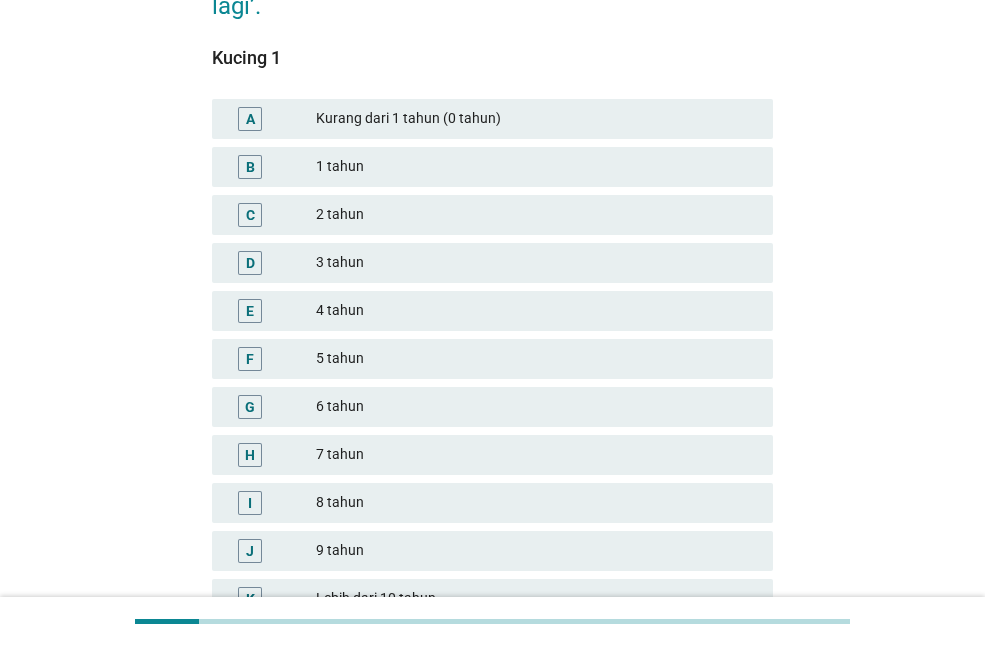 scroll, scrollTop: 200, scrollLeft: 0, axis: vertical 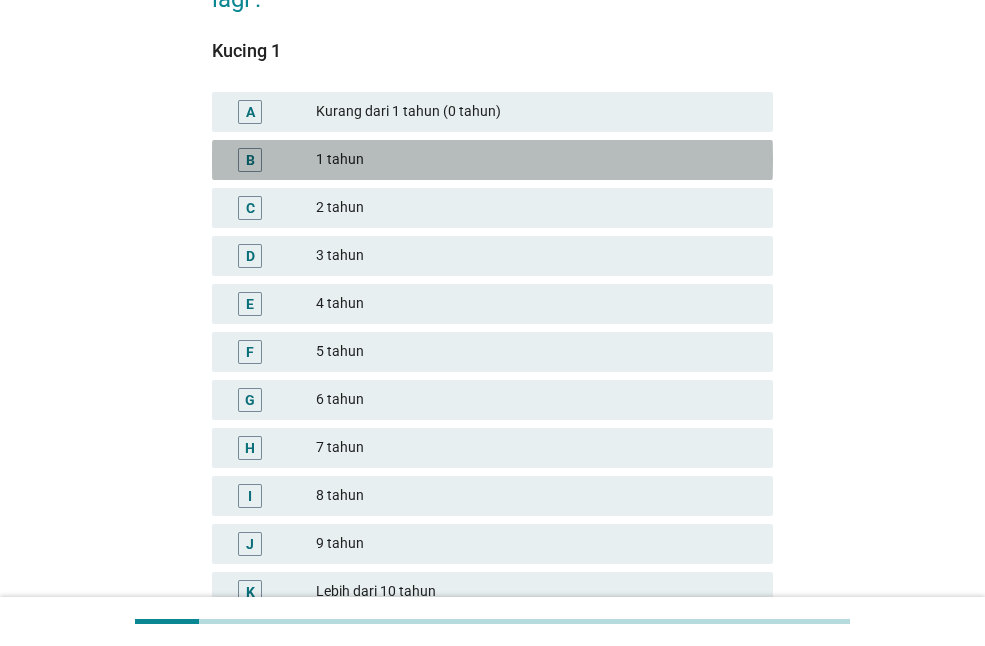 click on "1 tahun" at bounding box center (536, 160) 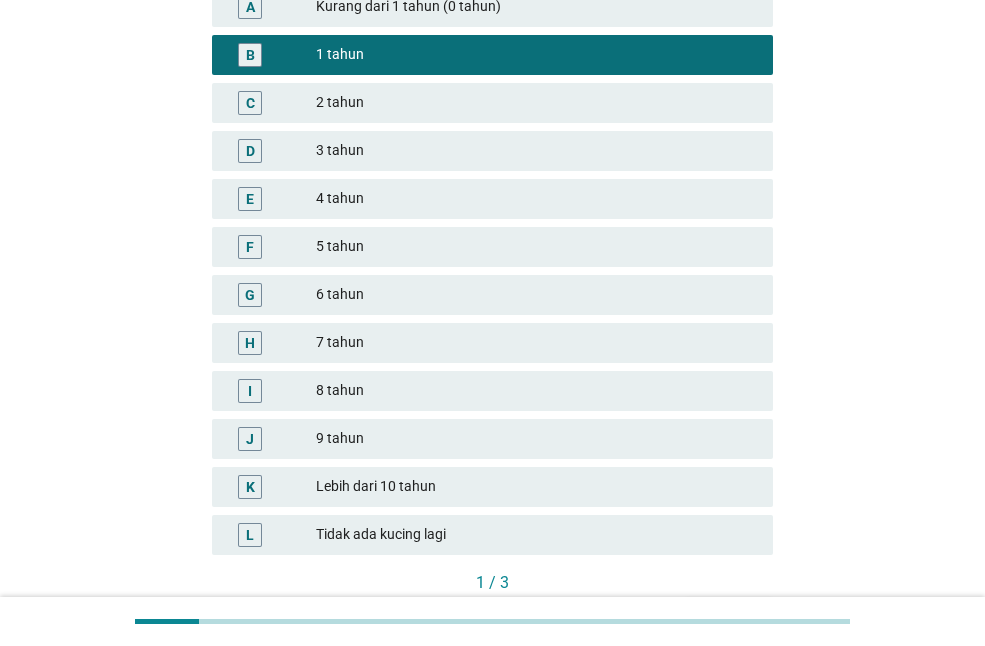 scroll, scrollTop: 431, scrollLeft: 0, axis: vertical 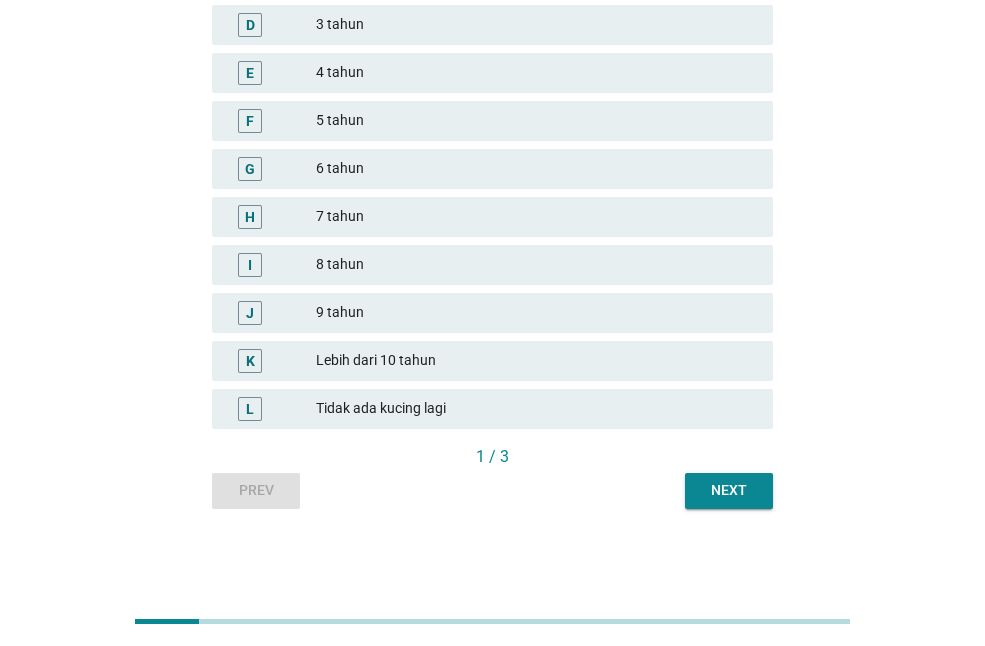 click on "Next" at bounding box center [729, 491] 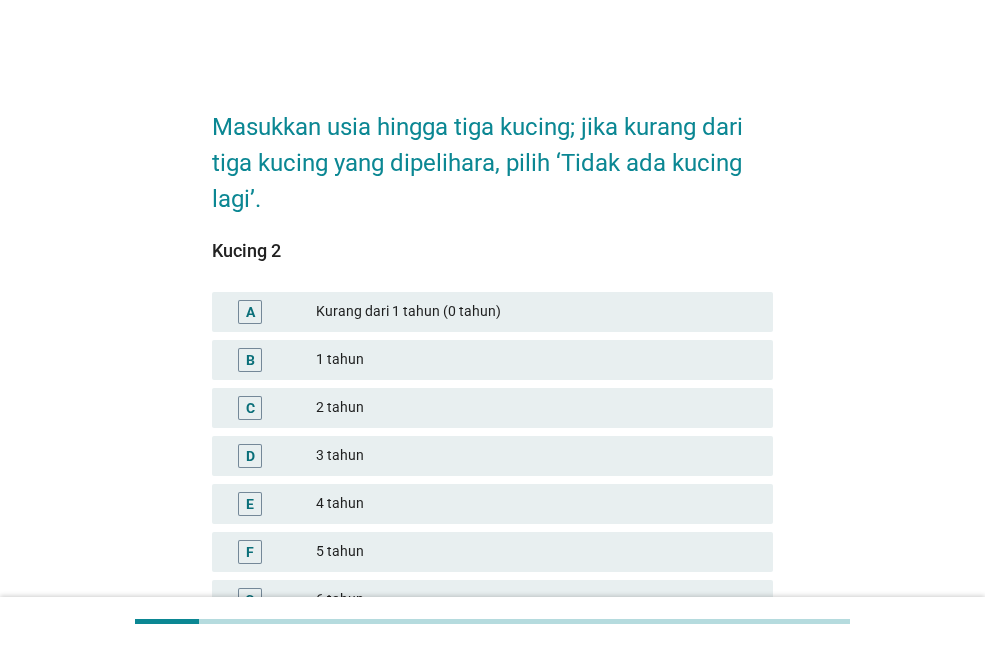 click on "1 tahun" at bounding box center [536, 360] 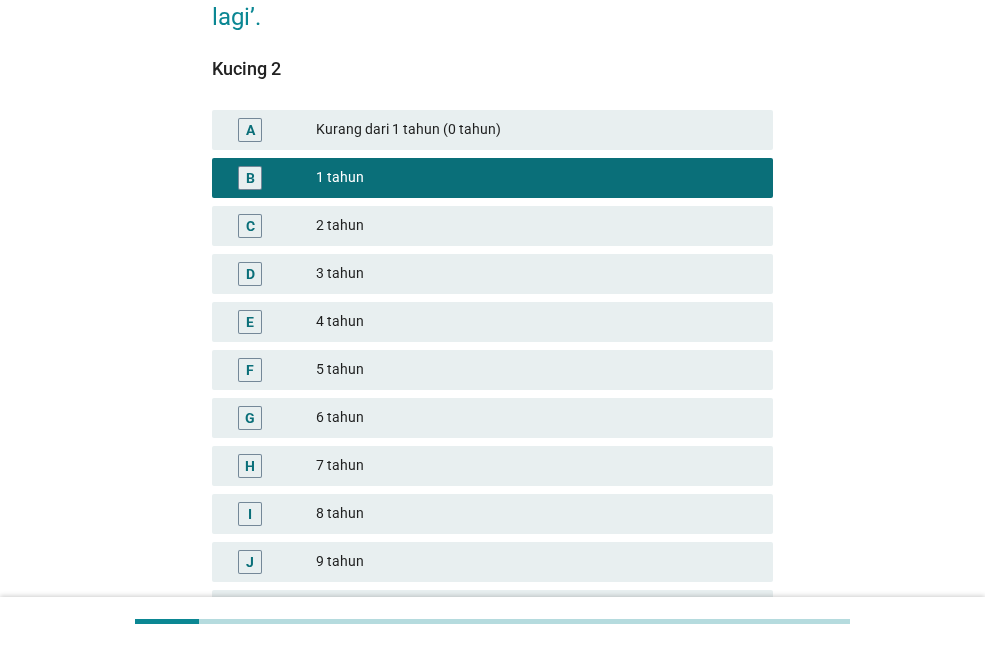 scroll, scrollTop: 431, scrollLeft: 0, axis: vertical 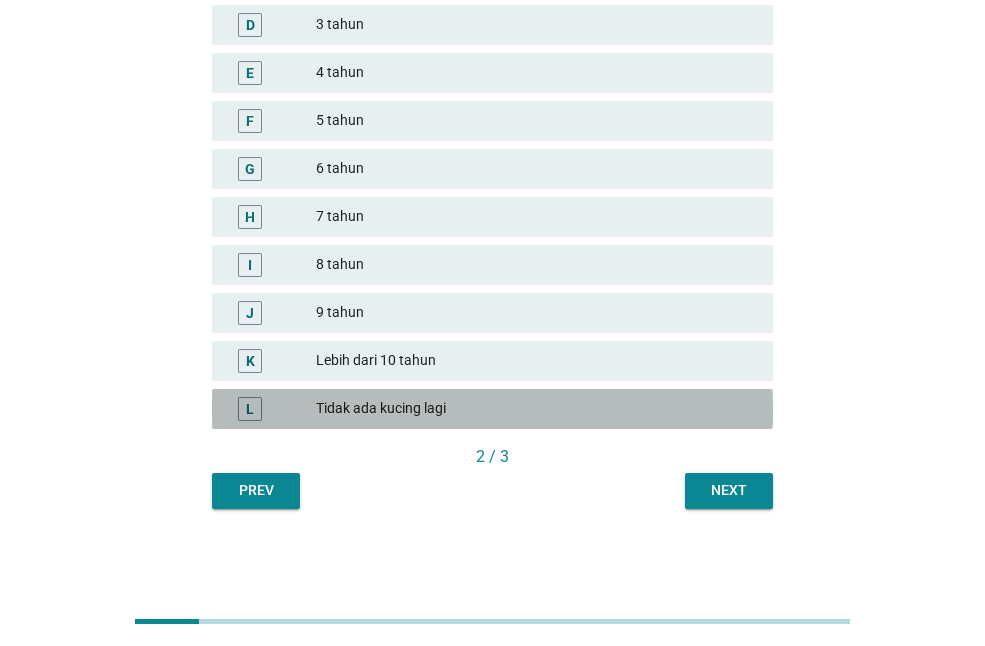 click on "Tidak ada kucing lagi" at bounding box center (536, 409) 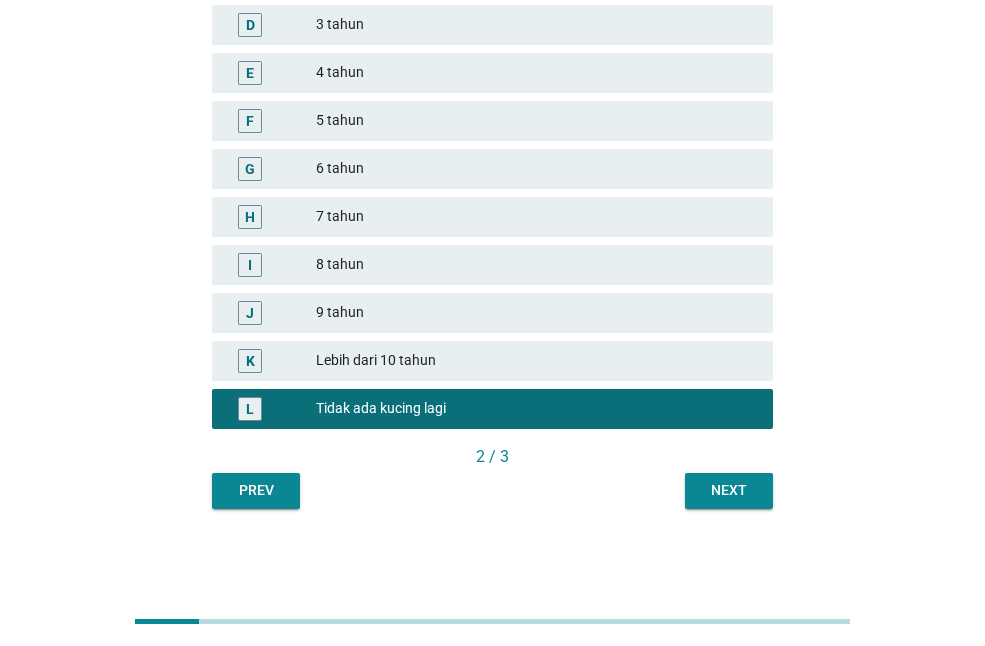click on "Next" at bounding box center (729, 490) 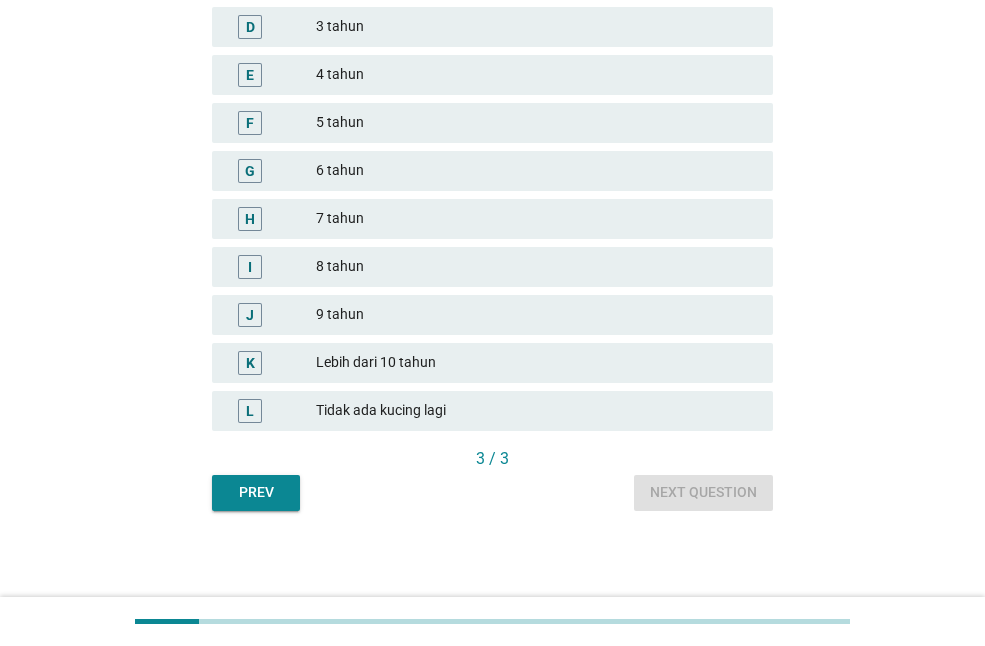 scroll, scrollTop: 431, scrollLeft: 0, axis: vertical 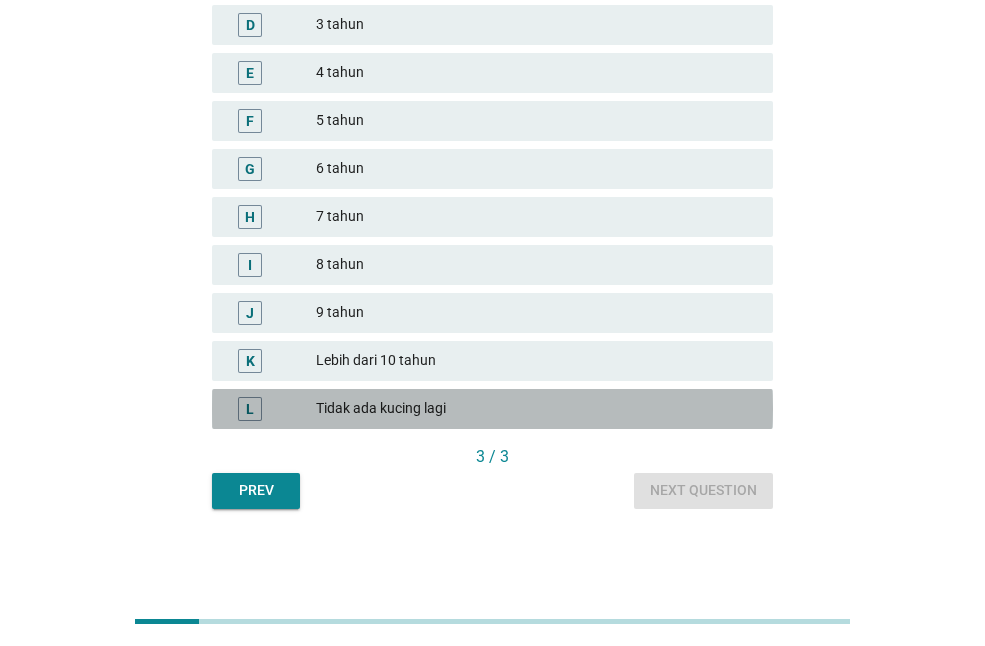 click on "Tidak ada kucing lagi" at bounding box center [536, 409] 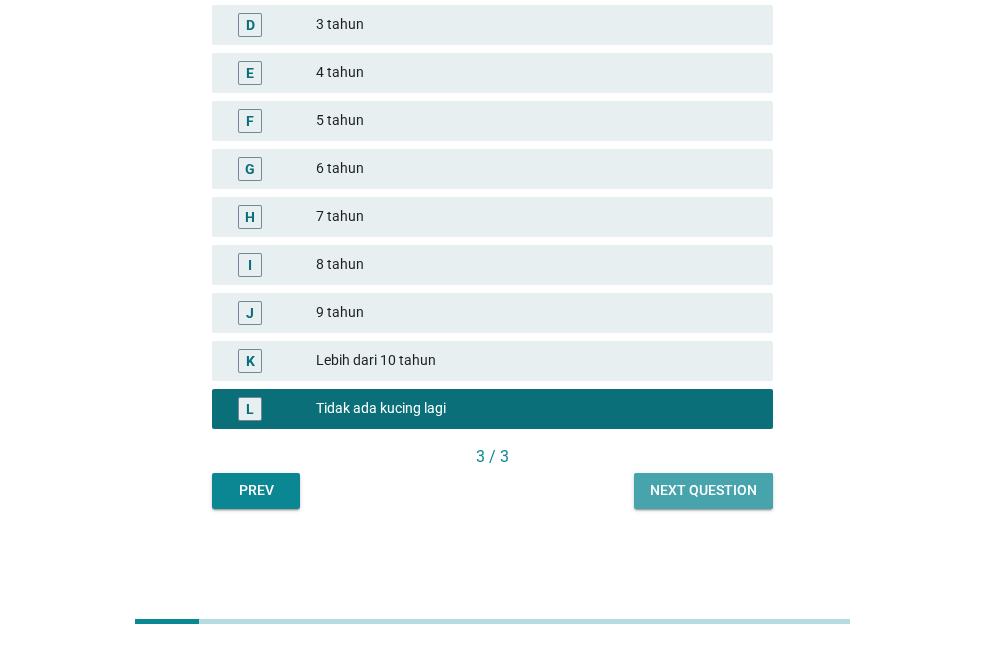 click on "Next question" at bounding box center [703, 490] 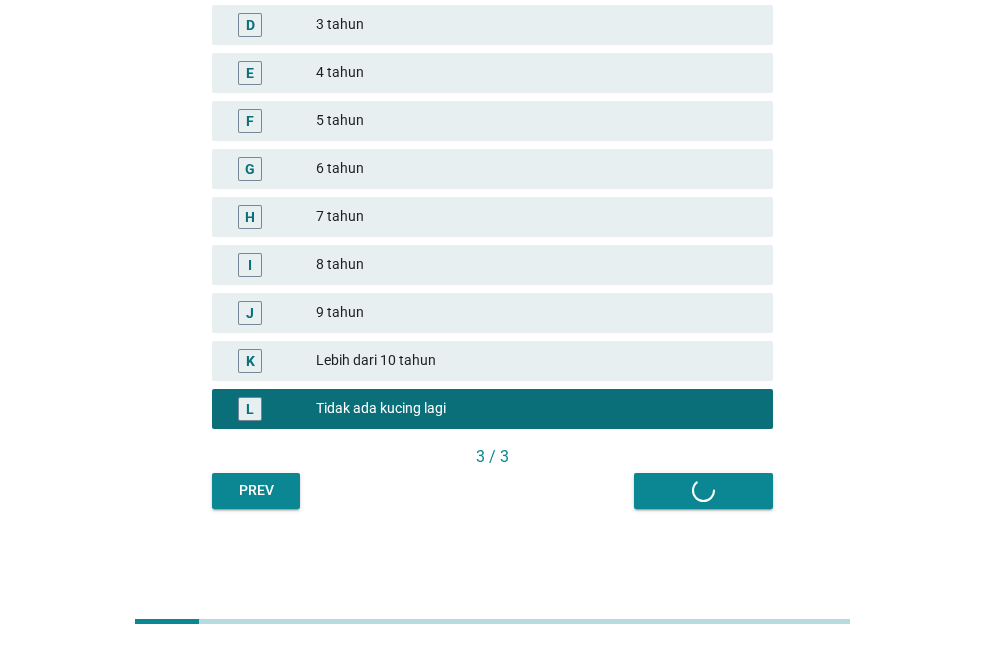 scroll, scrollTop: 0, scrollLeft: 0, axis: both 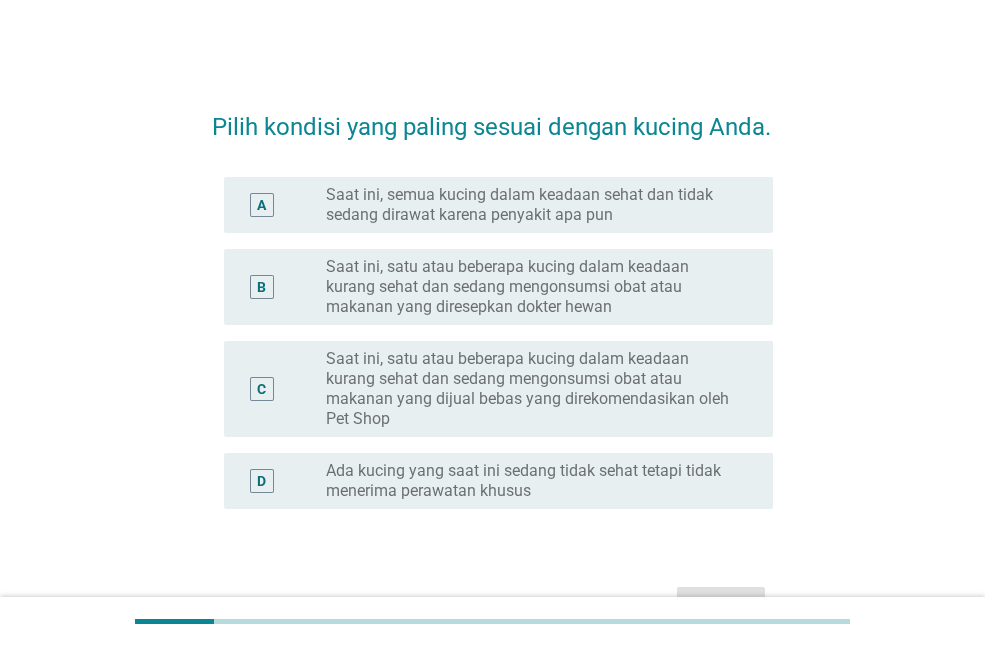 click on "Saat ini, semua kucing dalam keadaan sehat dan tidak sedang dirawat karena penyakit apa pun" at bounding box center [533, 205] 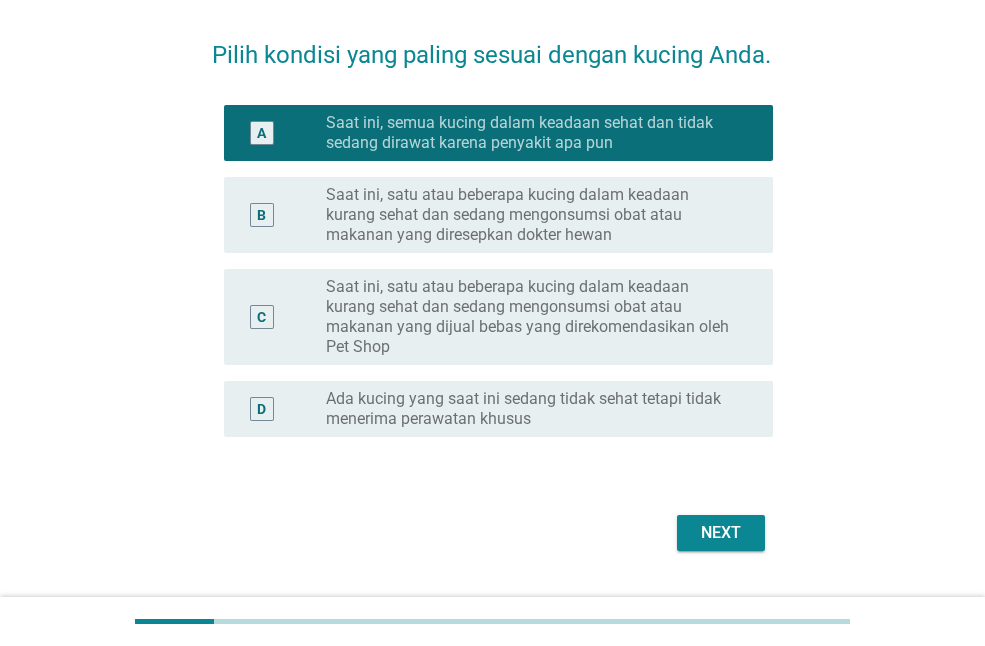 scroll, scrollTop: 136, scrollLeft: 0, axis: vertical 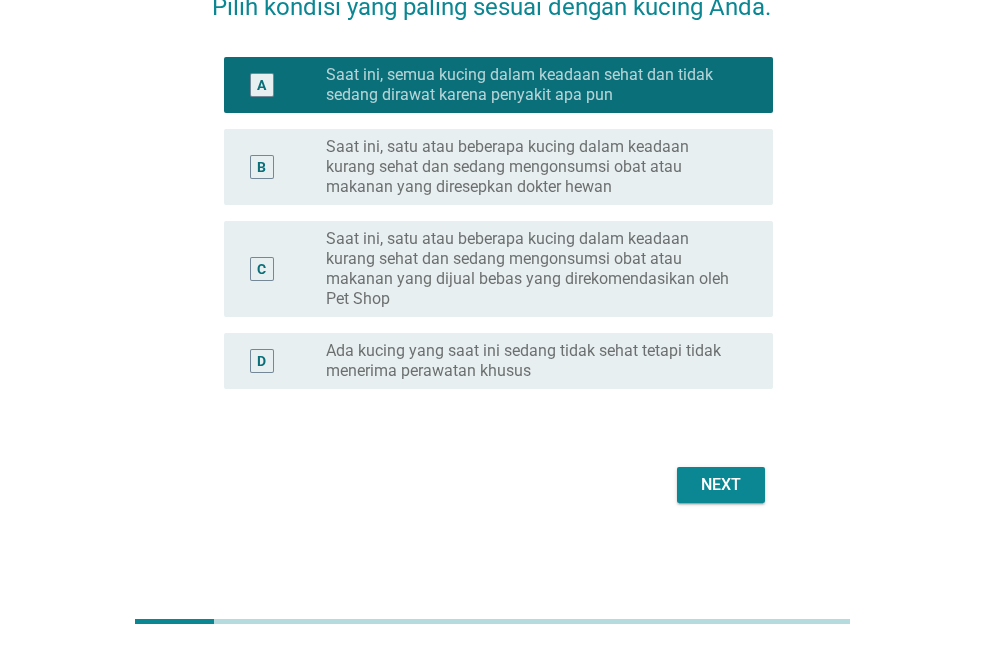 click on "Next" at bounding box center (721, 485) 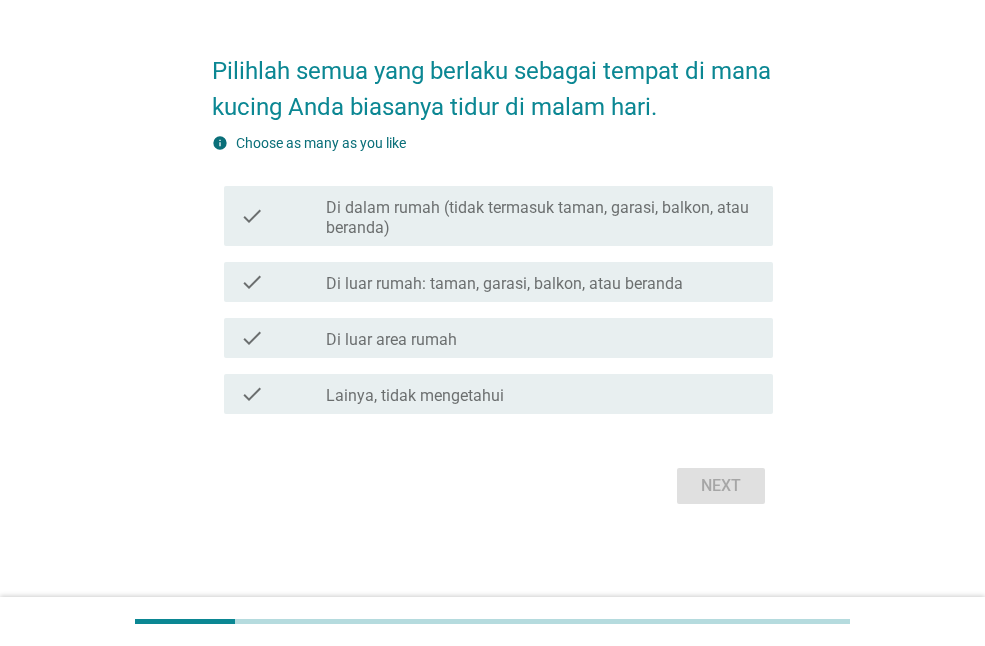 scroll, scrollTop: 57, scrollLeft: 0, axis: vertical 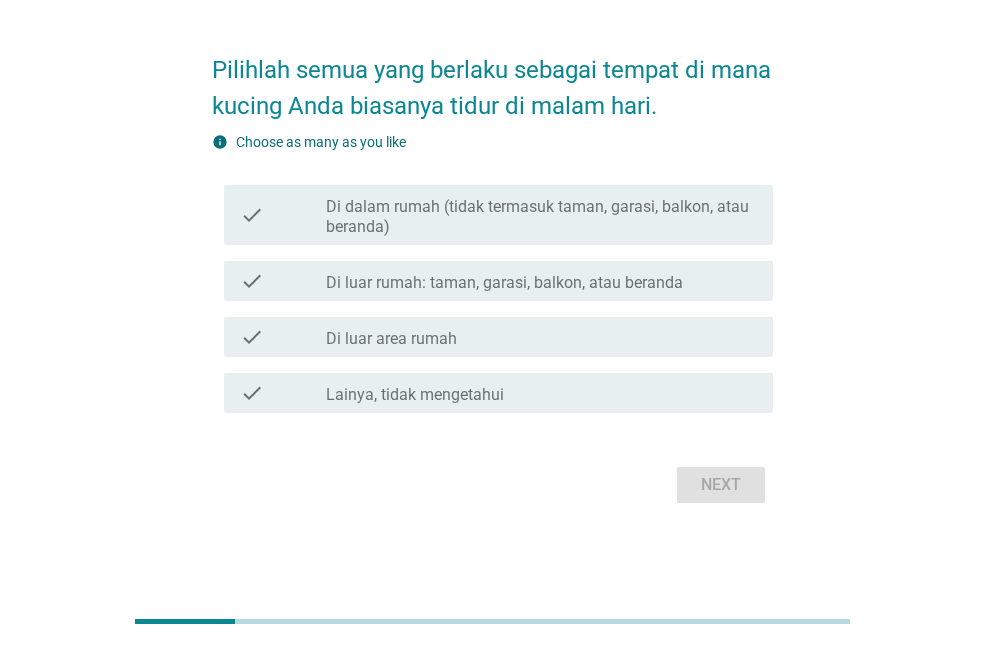 click on "Di luar rumah: taman, garasi, balkon, atau beranda" at bounding box center [504, 283] 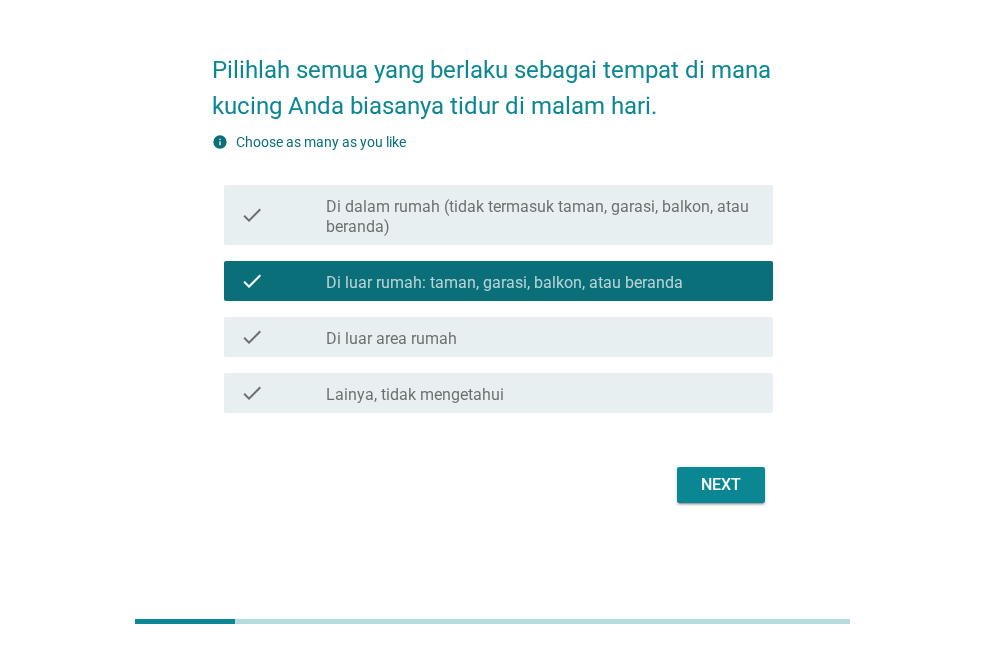 click on "Next" at bounding box center [721, 485] 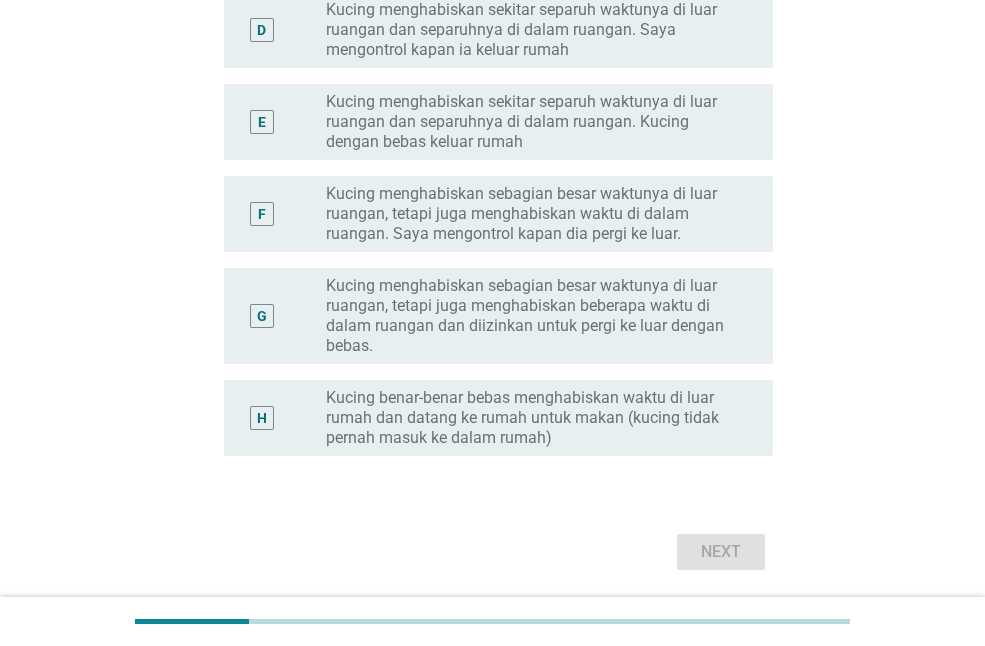 scroll, scrollTop: 700, scrollLeft: 0, axis: vertical 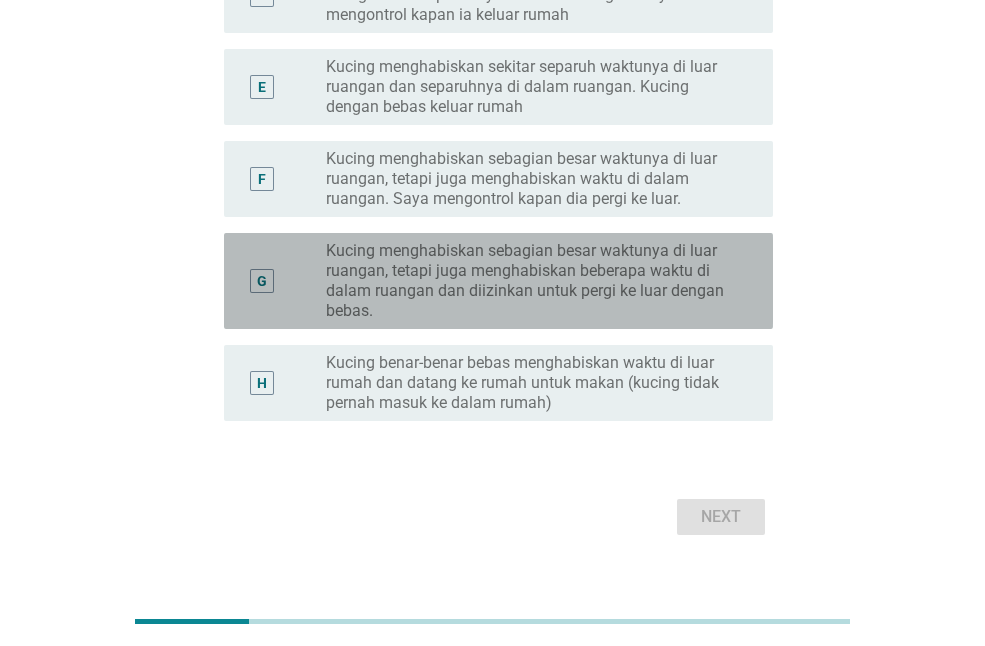 click on "Kucing menghabiskan sebagian besar waktunya di luar ruangan, tetapi juga menghabiskan beberapa waktu di dalam ruangan dan diizinkan untuk pergi ke luar dengan bebas." at bounding box center [533, 281] 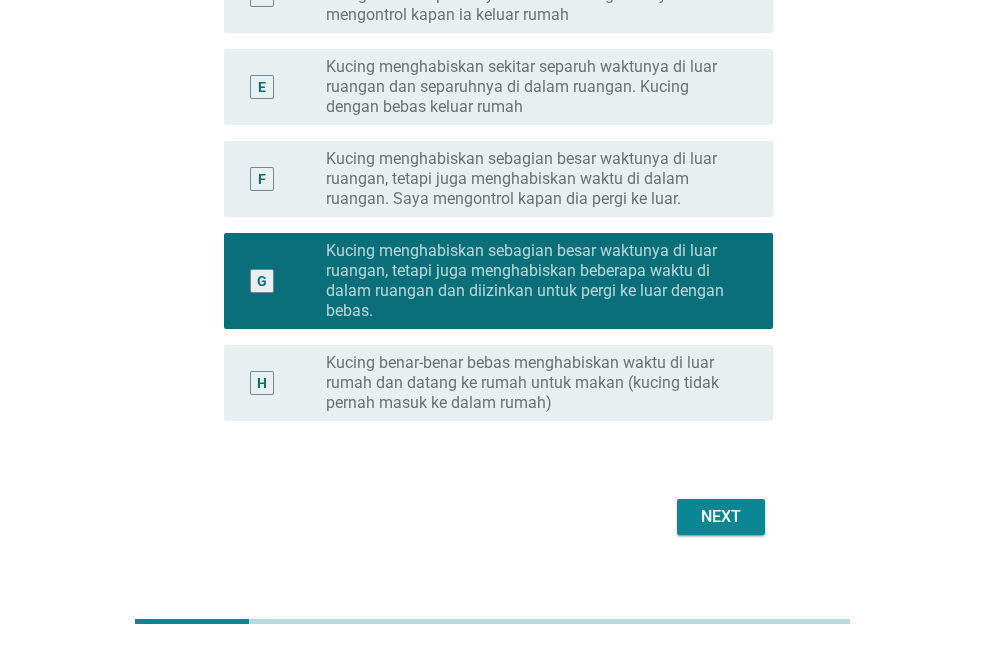 click on "Kucing benar-benar bebas menghabiskan waktu di luar rumah dan datang ke rumah untuk makan (kucing tidak pernah masuk ke dalam rumah)" at bounding box center [533, 383] 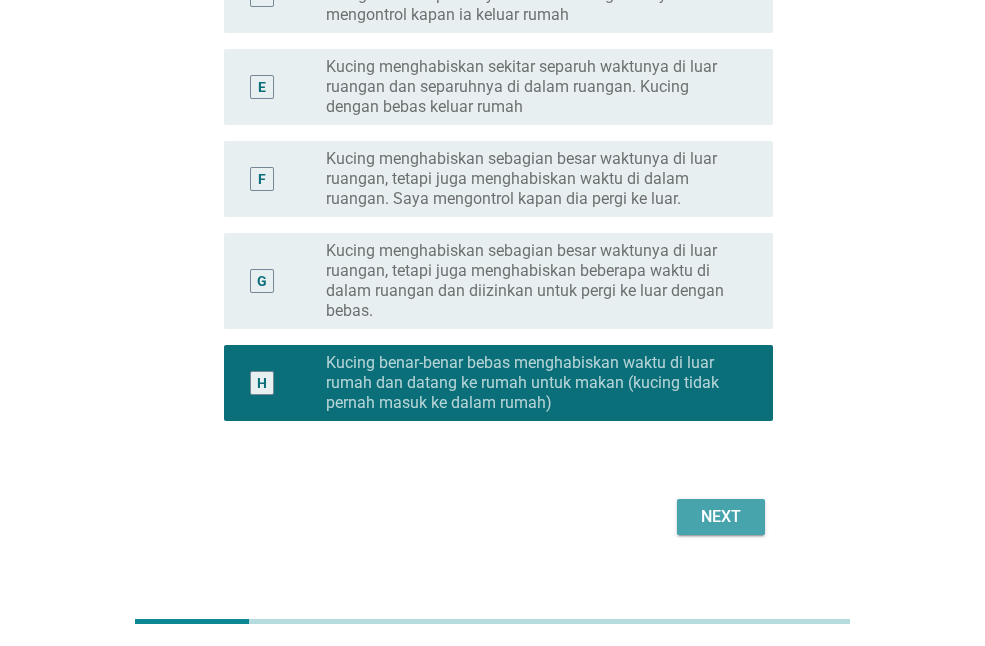 click on "Next" at bounding box center (721, 517) 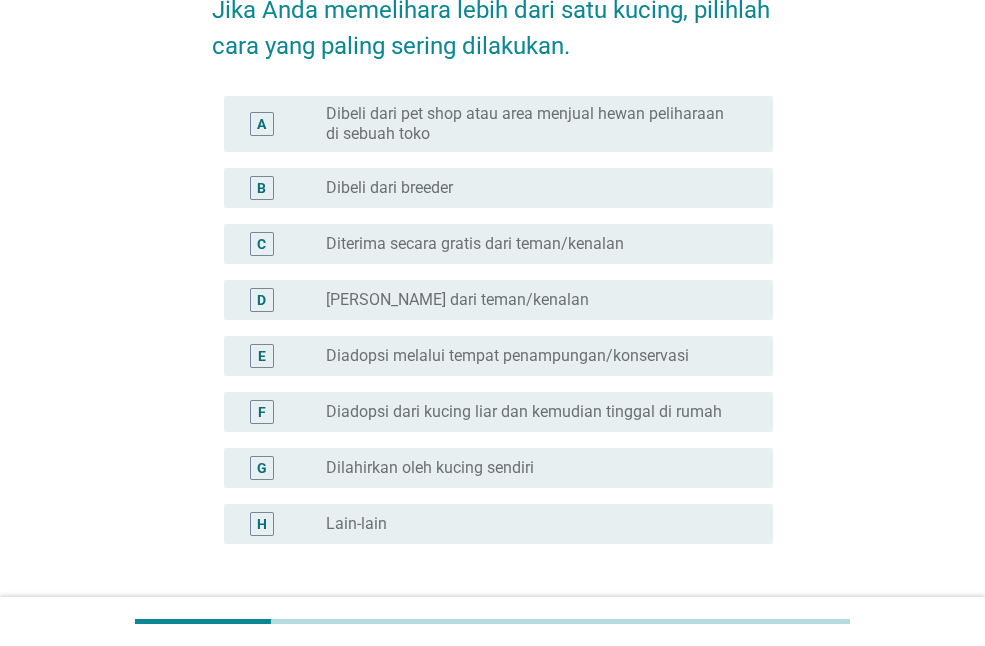 scroll, scrollTop: 200, scrollLeft: 0, axis: vertical 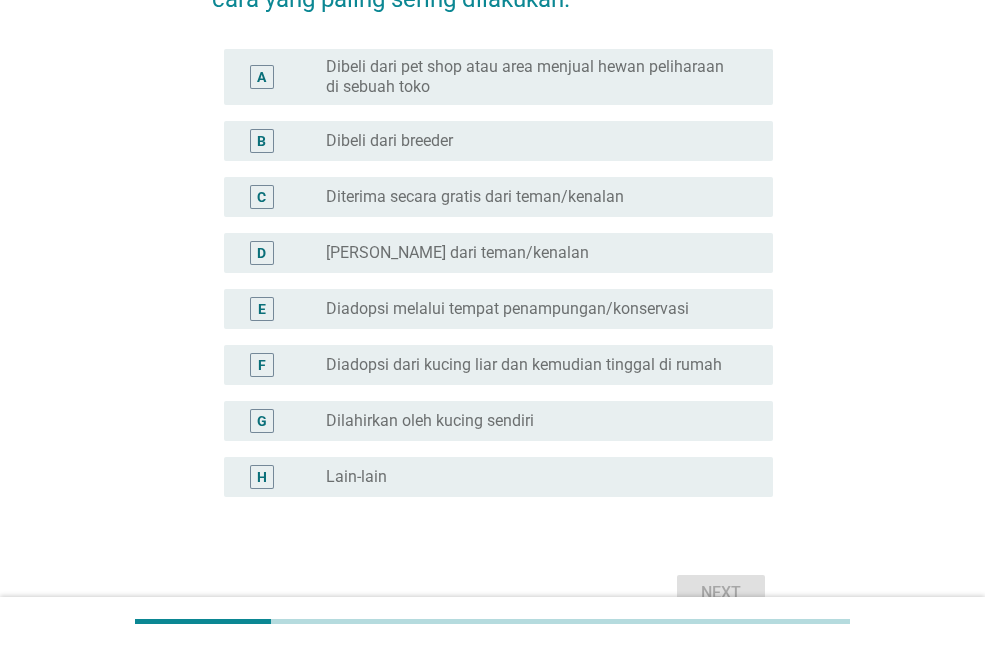 click on "Diadopsi dari kucing liar dan kemudian tinggal di rumah" at bounding box center [524, 365] 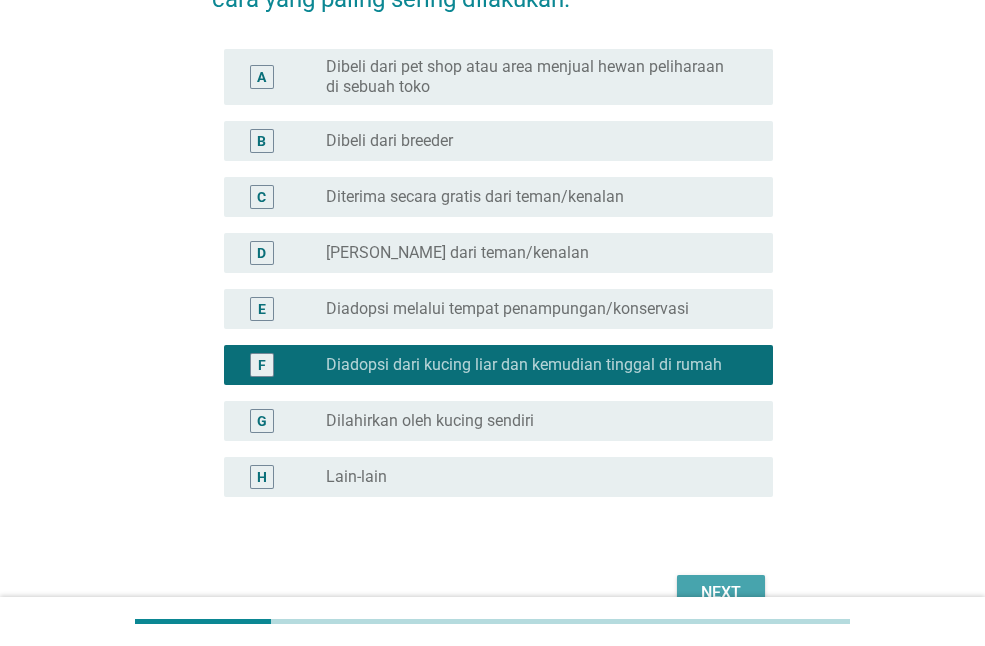 click on "Next" at bounding box center (721, 593) 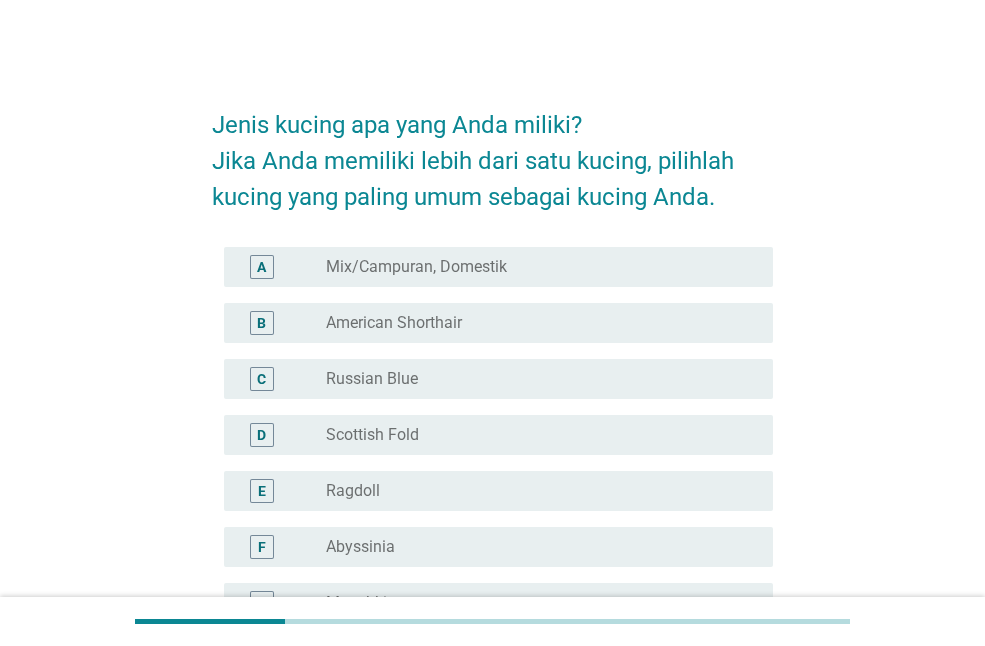 scroll, scrollTop: 0, scrollLeft: 0, axis: both 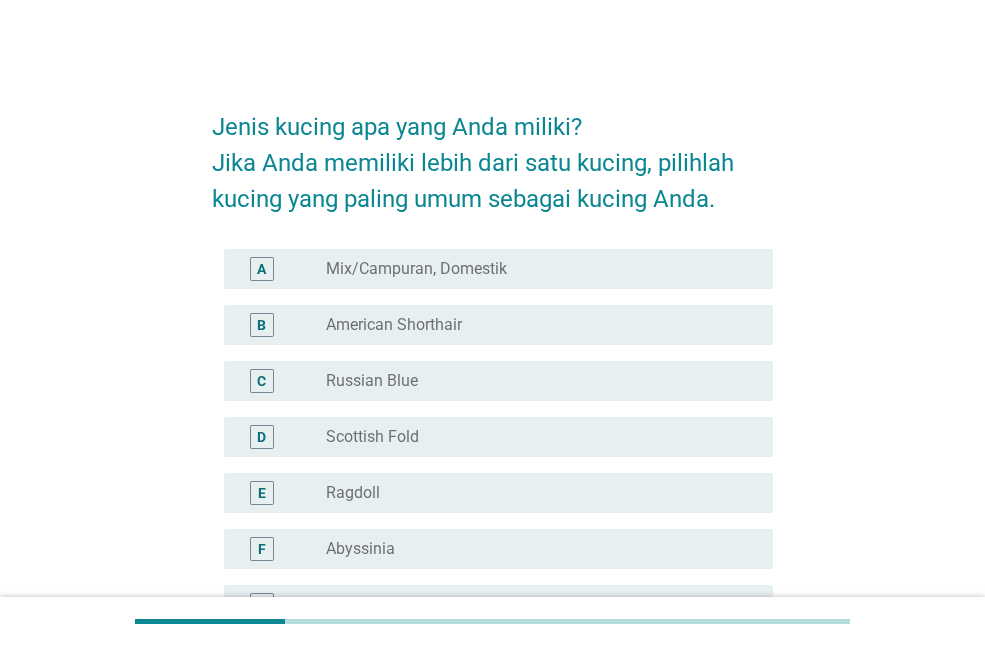 click on "Mix/Campuran, Domestik" at bounding box center [416, 269] 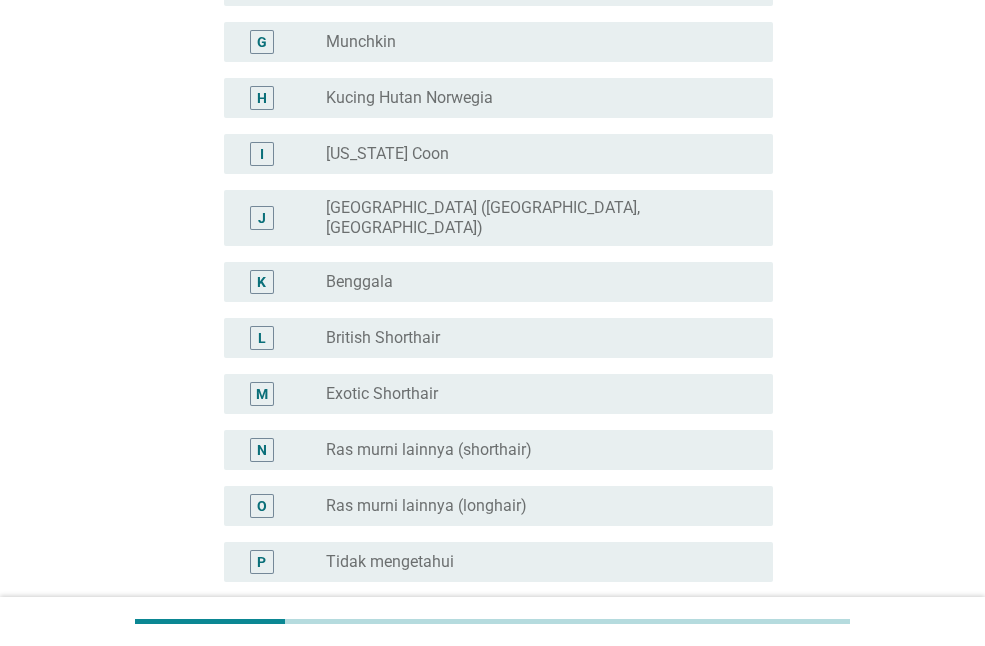 scroll, scrollTop: 740, scrollLeft: 0, axis: vertical 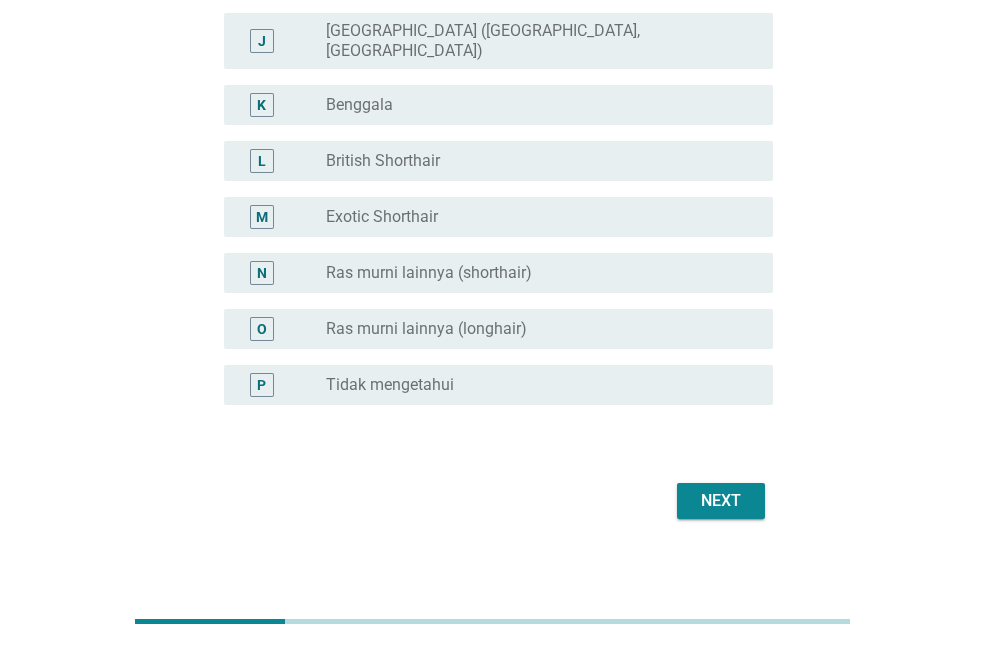 click on "Next" at bounding box center (721, 501) 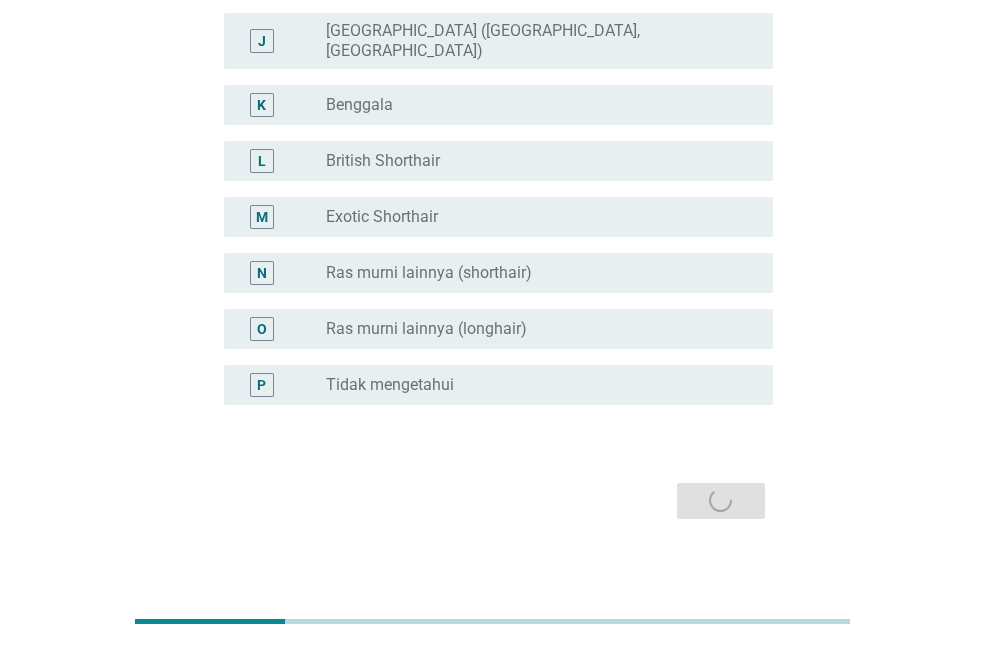 scroll, scrollTop: 0, scrollLeft: 0, axis: both 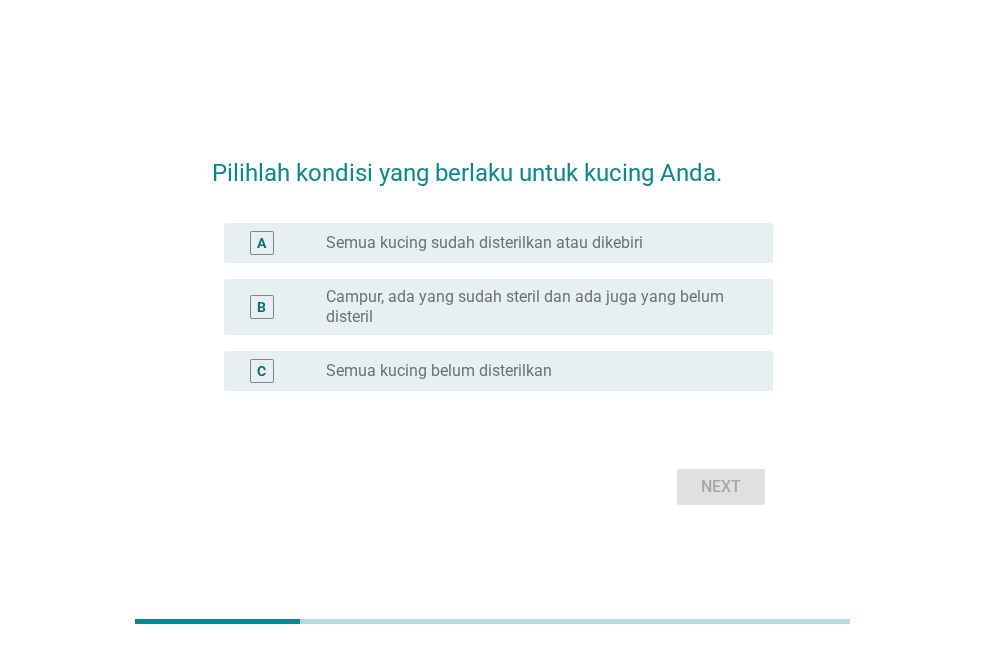 click on "Semua kucing belum disterilkan" at bounding box center (439, 371) 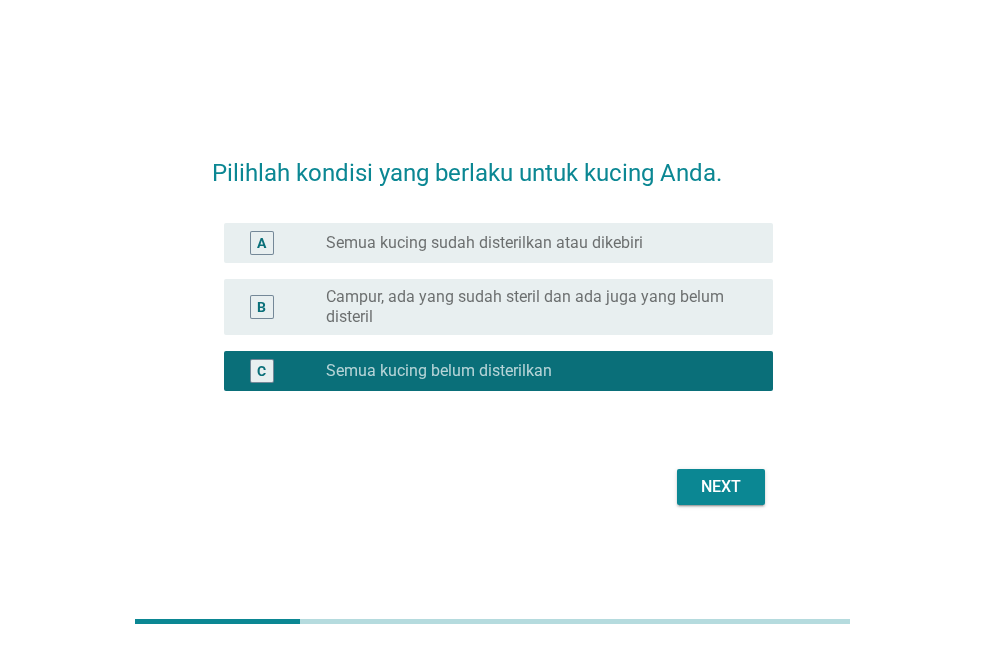 click on "Next" at bounding box center [492, 487] 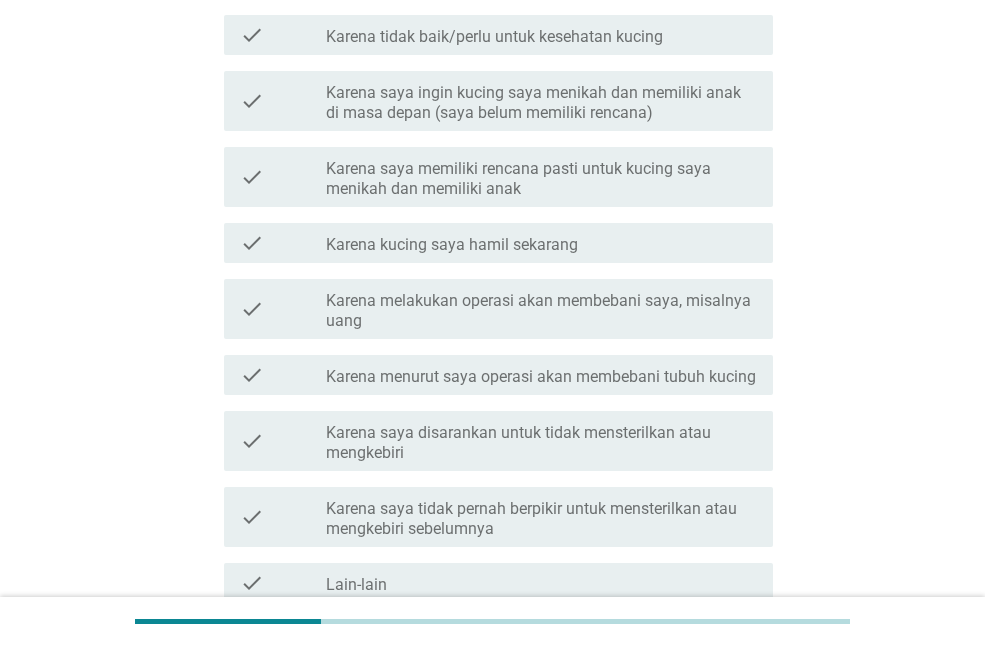 scroll, scrollTop: 500, scrollLeft: 0, axis: vertical 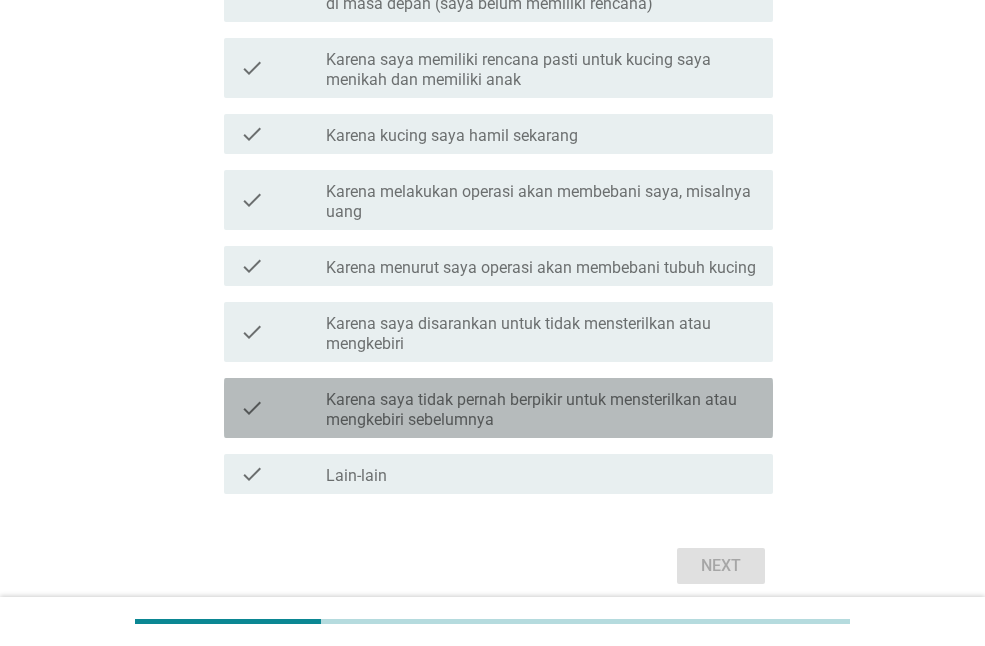 click on "Karena saya tidak pernah berpikir untuk mensterilkan atau mengkebiri sebelumnya" at bounding box center (541, 410) 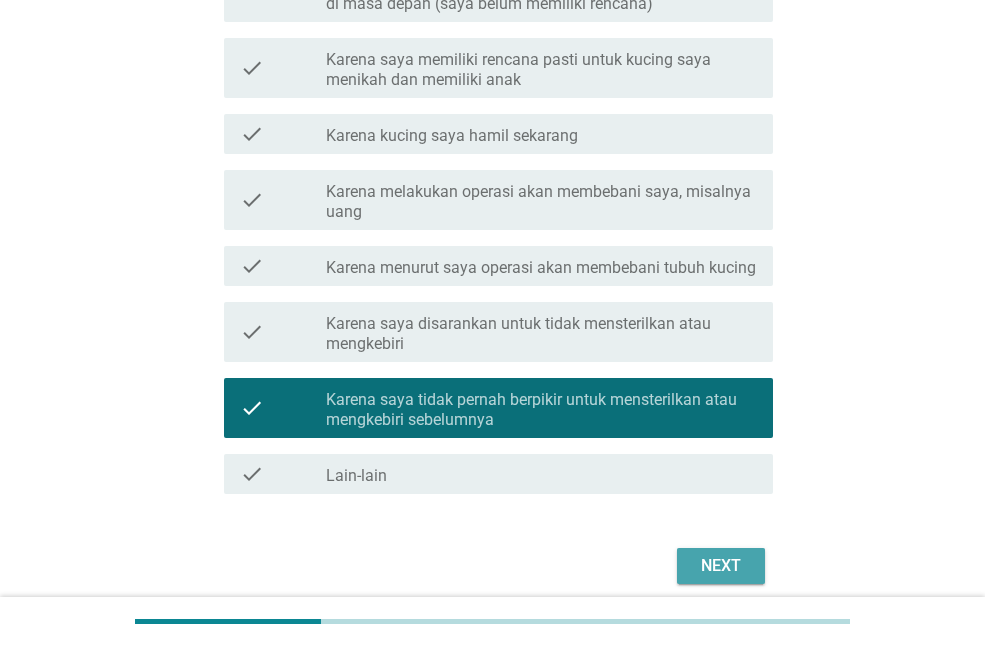 click on "Next" at bounding box center (721, 566) 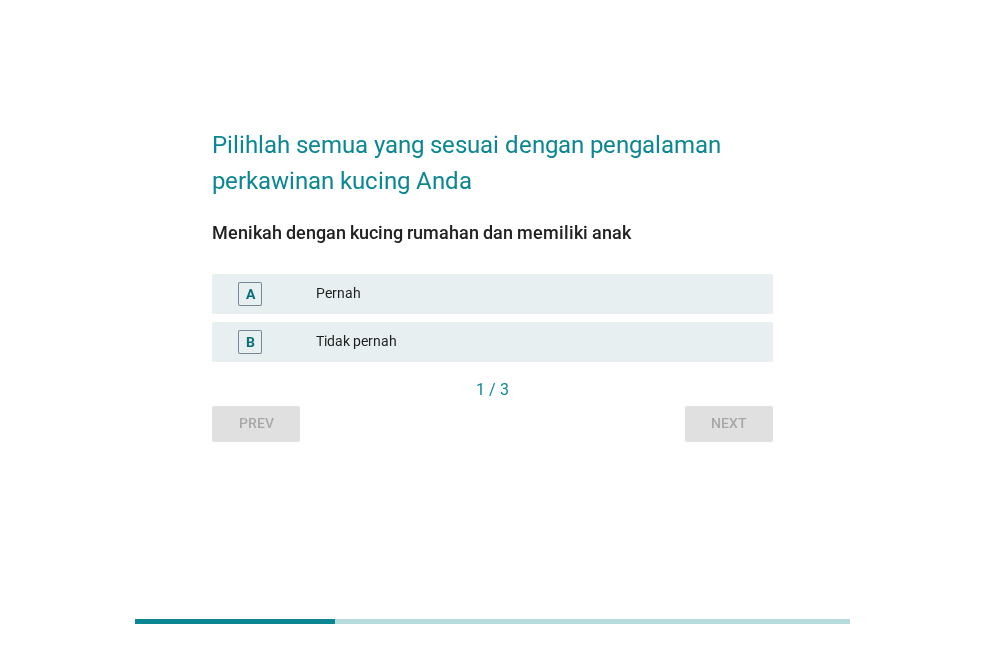scroll, scrollTop: 0, scrollLeft: 0, axis: both 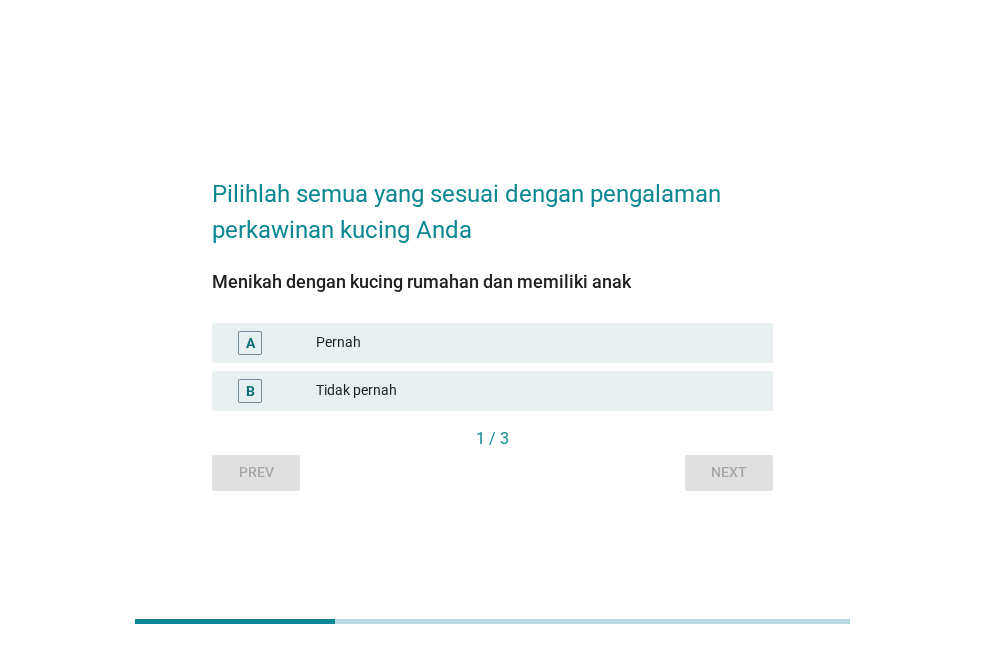 click on "Pernah" at bounding box center [536, 343] 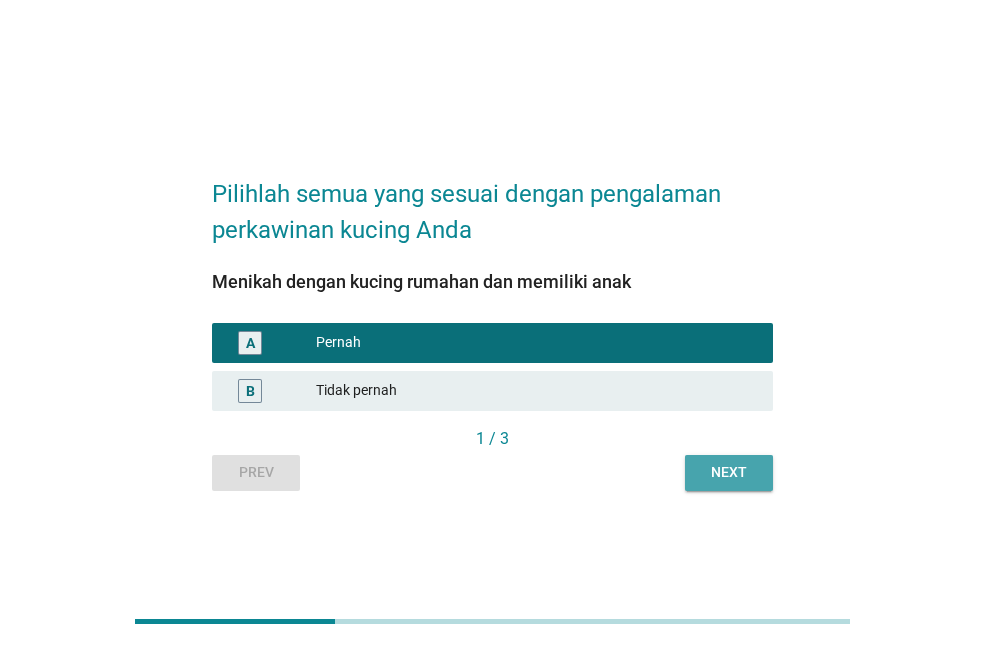 click on "Next" at bounding box center [729, 472] 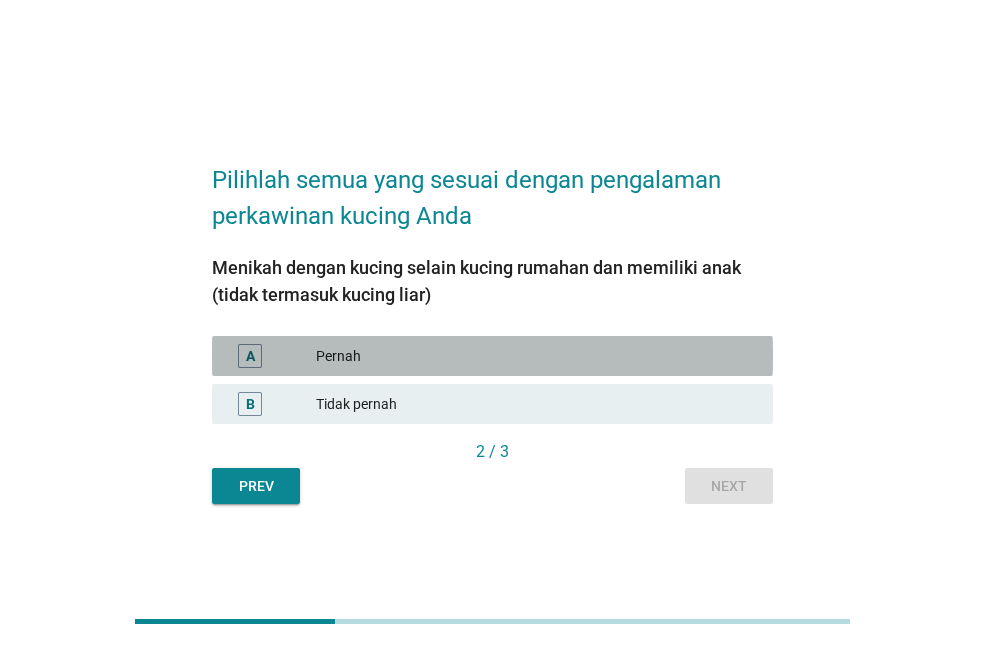 click on "Pernah" at bounding box center [536, 356] 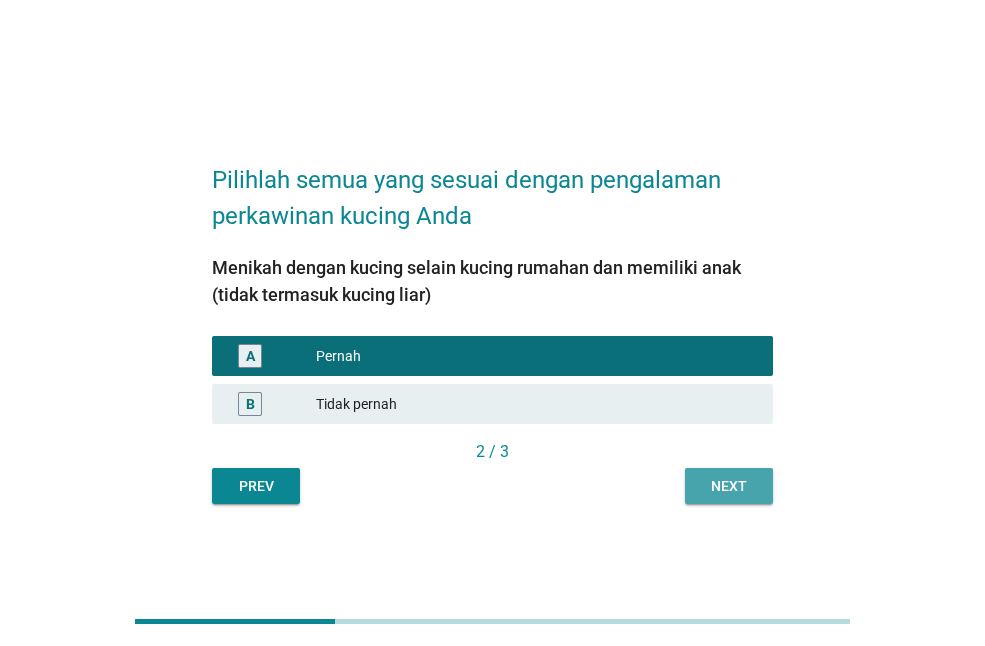 click on "Next" at bounding box center (729, 486) 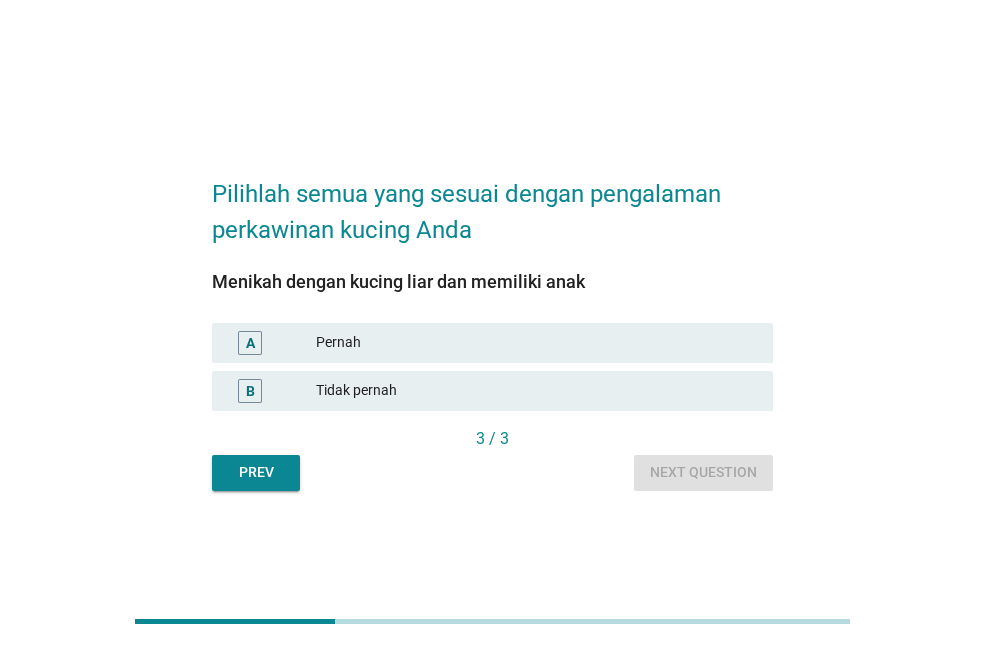 click on "Pernah" at bounding box center [536, 343] 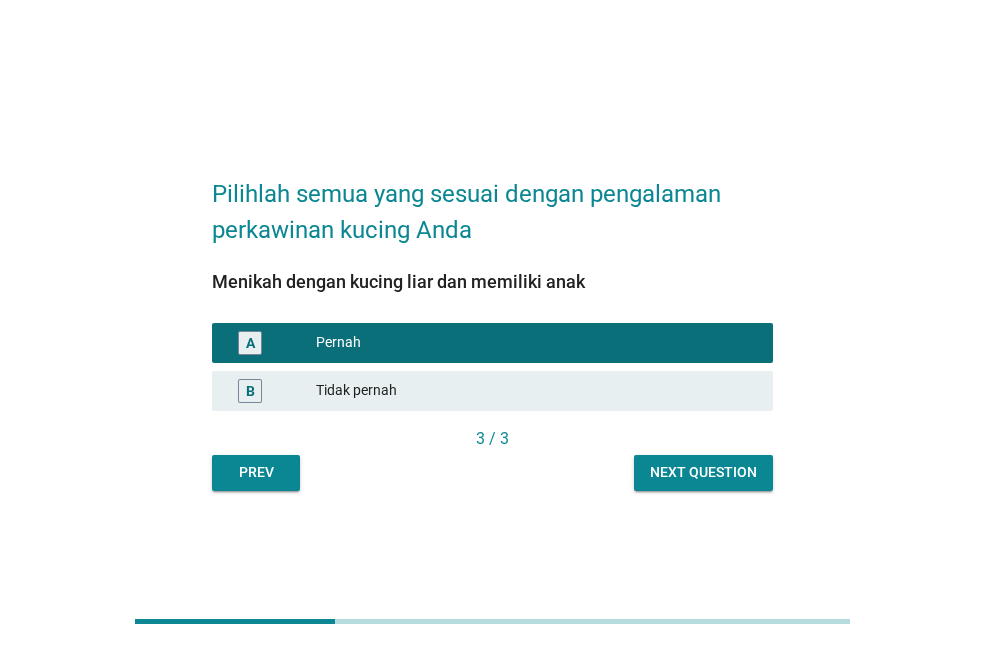 click on "Next question" at bounding box center (703, 472) 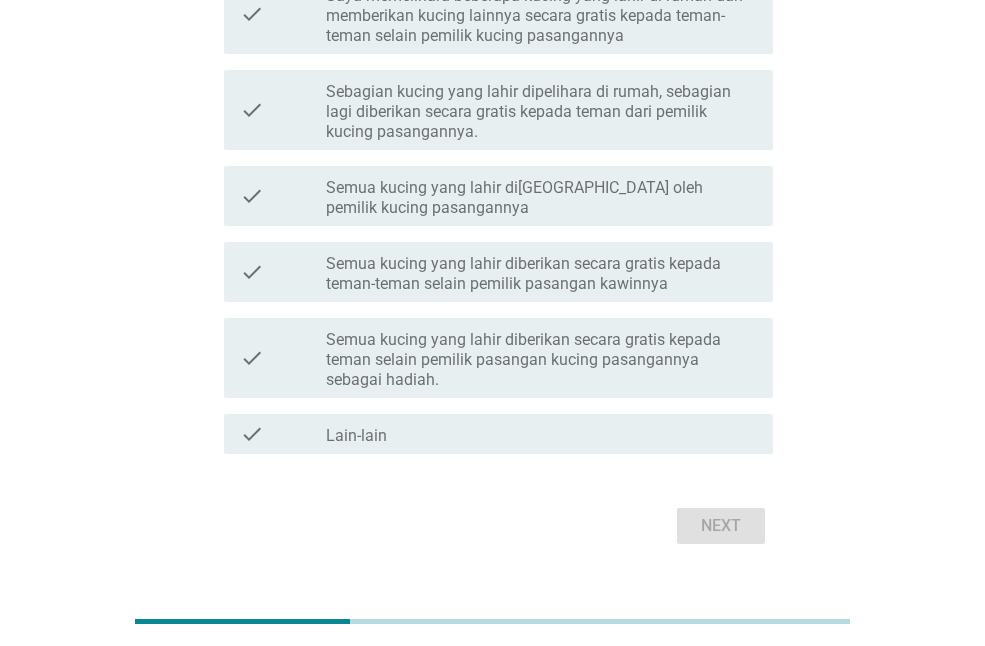 scroll, scrollTop: 300, scrollLeft: 0, axis: vertical 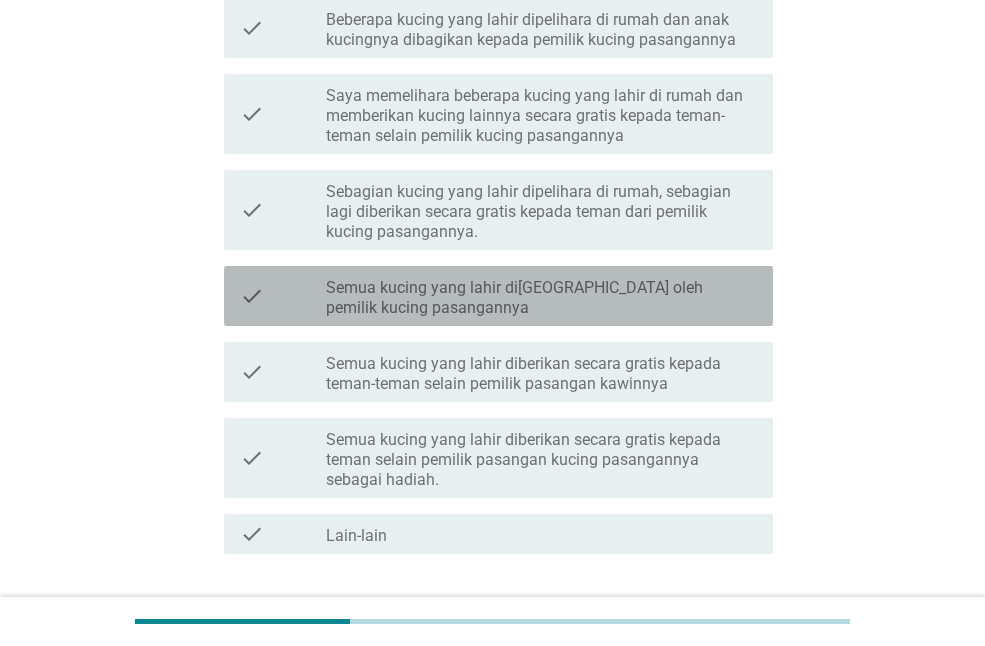 click on "Semua kucing yang lahir di[GEOGRAPHIC_DATA] oleh pemilik kucing pasangannya" at bounding box center (541, 298) 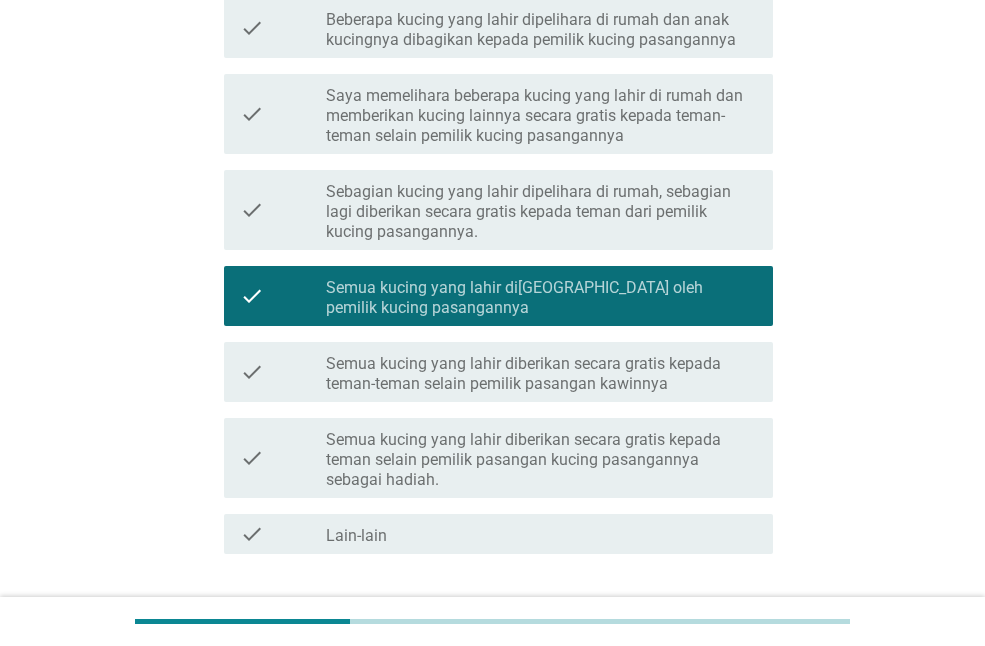 scroll, scrollTop: 400, scrollLeft: 0, axis: vertical 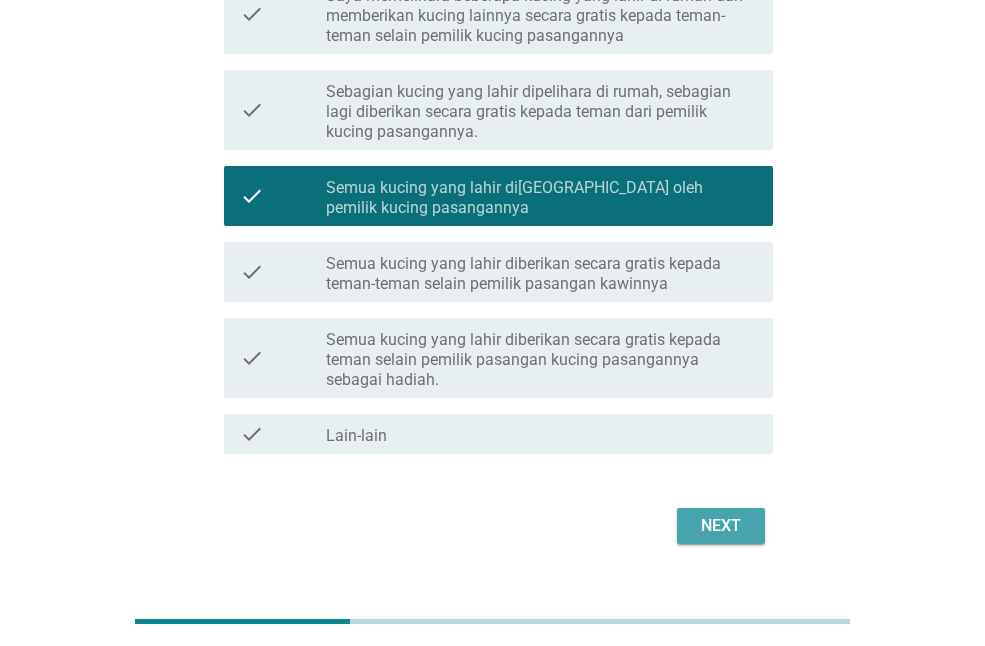 click on "Next" at bounding box center (721, 526) 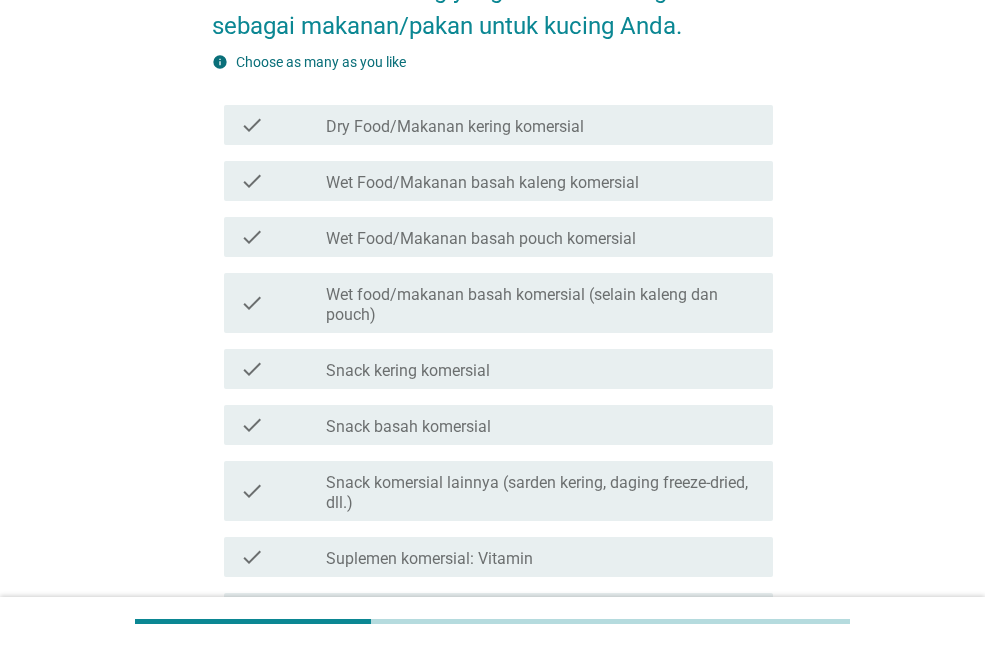 scroll, scrollTop: 0, scrollLeft: 0, axis: both 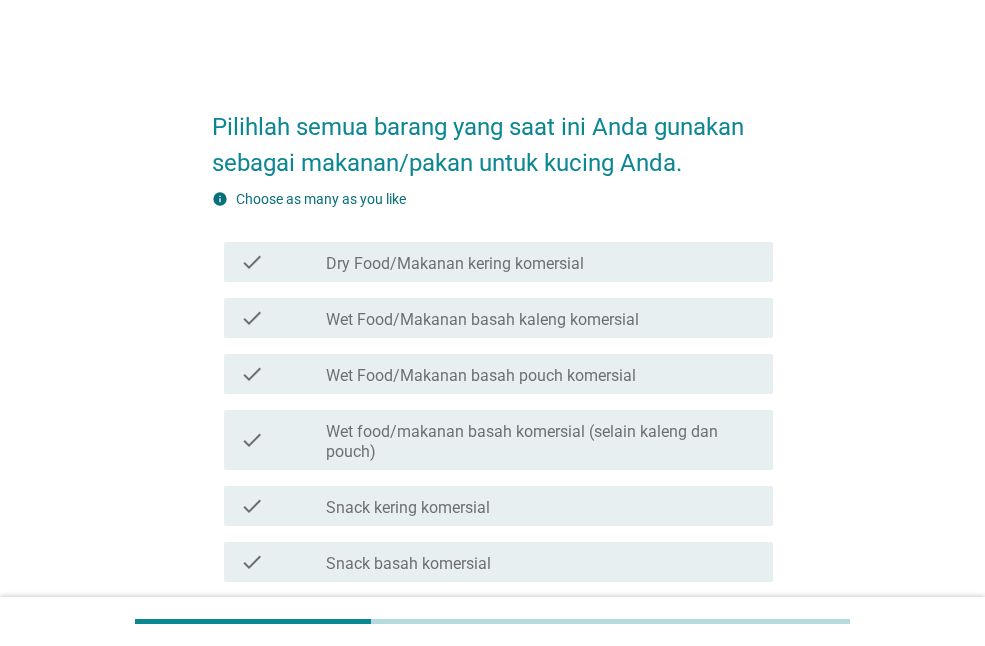 click on "Dry Food/Makanan kering komersial" at bounding box center [455, 264] 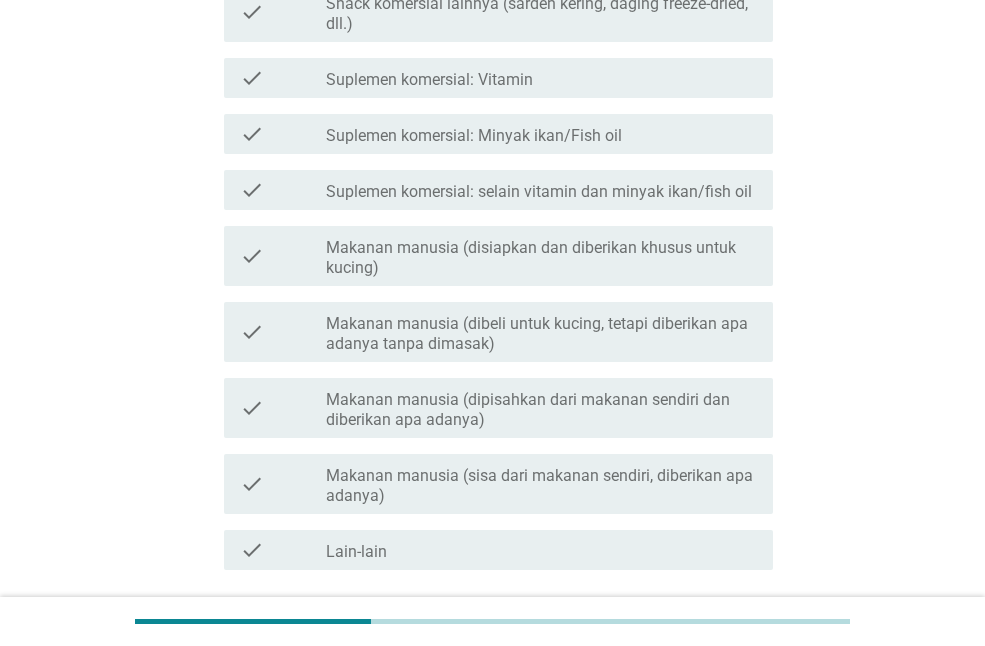 scroll, scrollTop: 773, scrollLeft: 0, axis: vertical 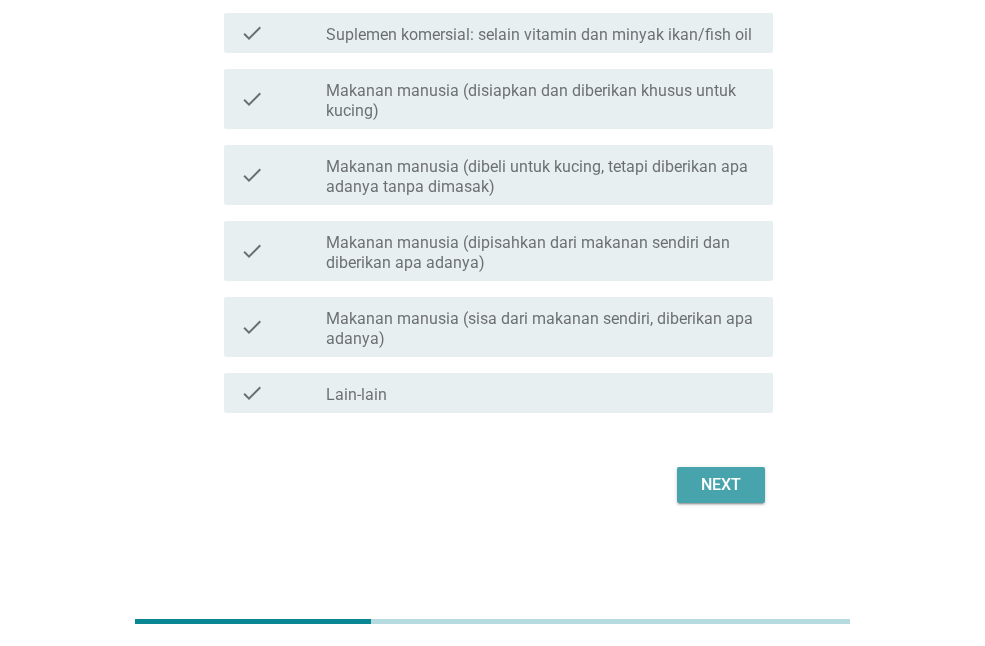 click on "Next" at bounding box center [721, 485] 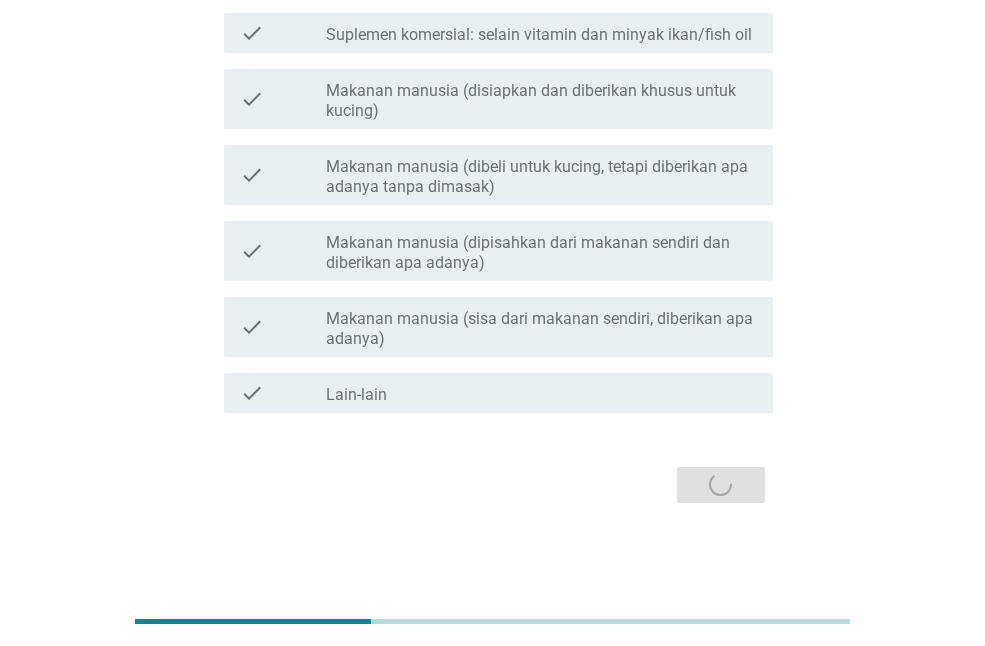 scroll, scrollTop: 0, scrollLeft: 0, axis: both 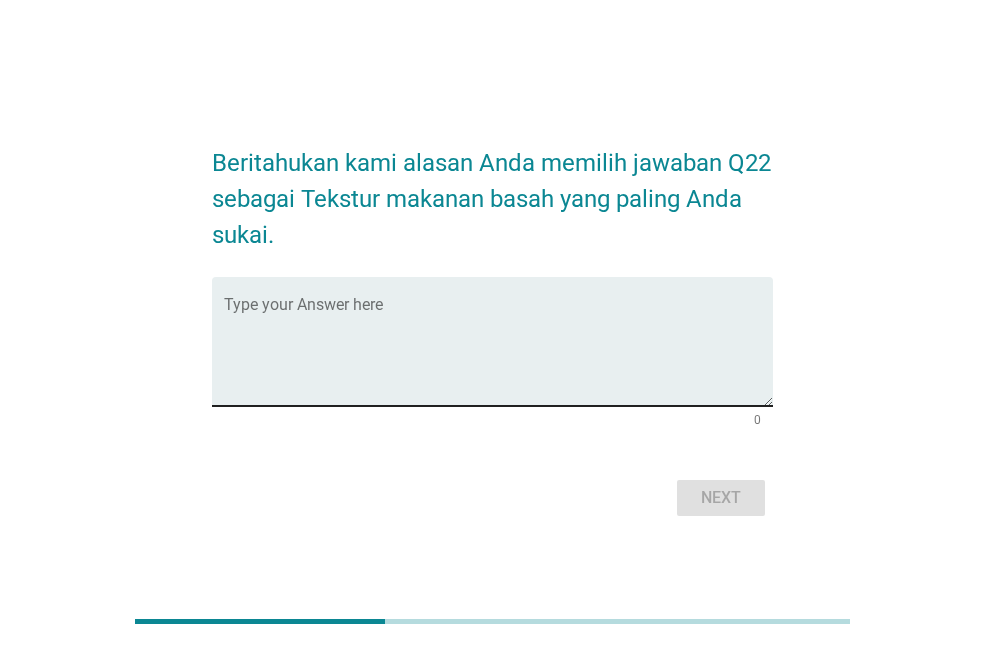 click at bounding box center [498, 353] 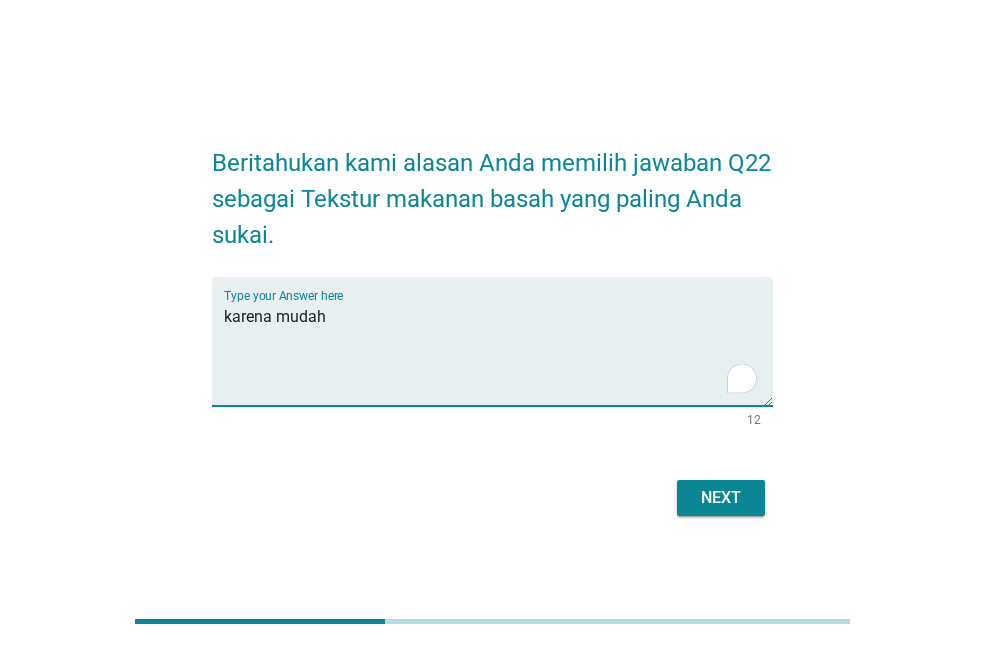 type on "karena mudah" 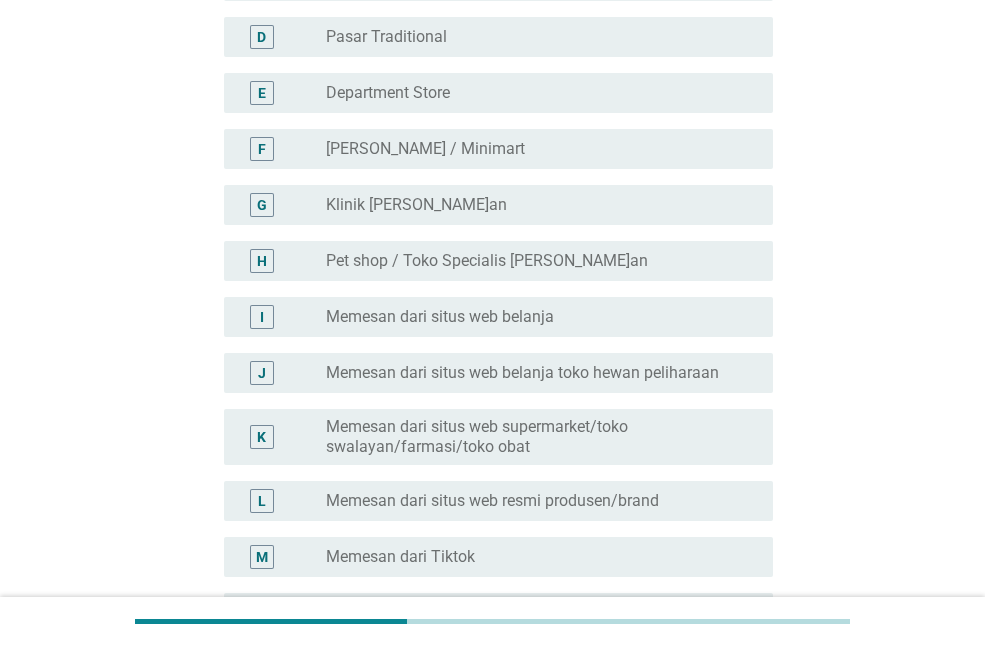 scroll, scrollTop: 0, scrollLeft: 0, axis: both 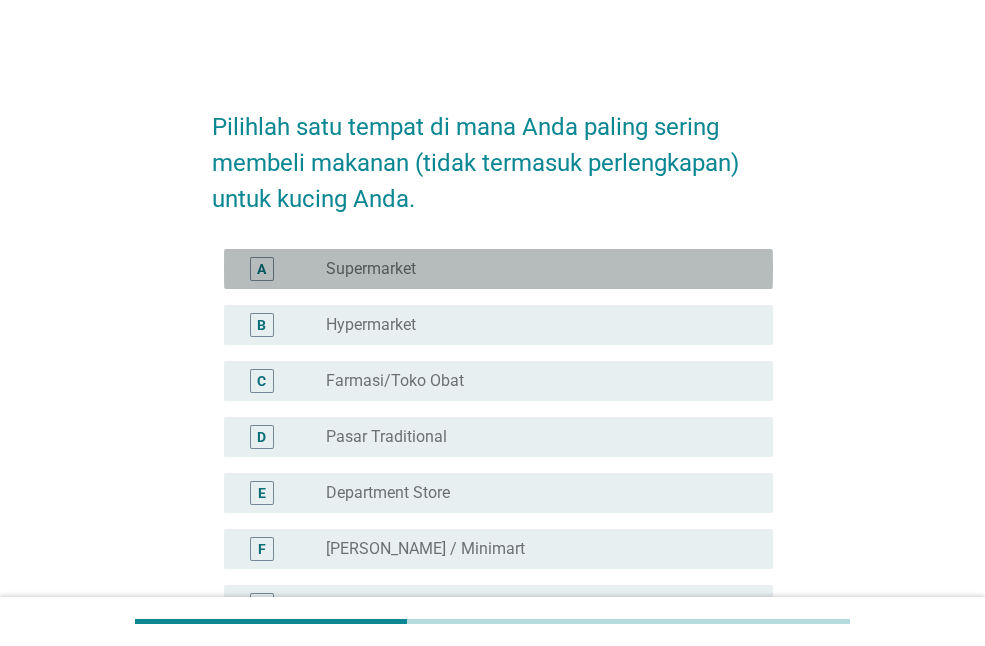 click on "radio_button_unchecked Supermarket" at bounding box center [533, 269] 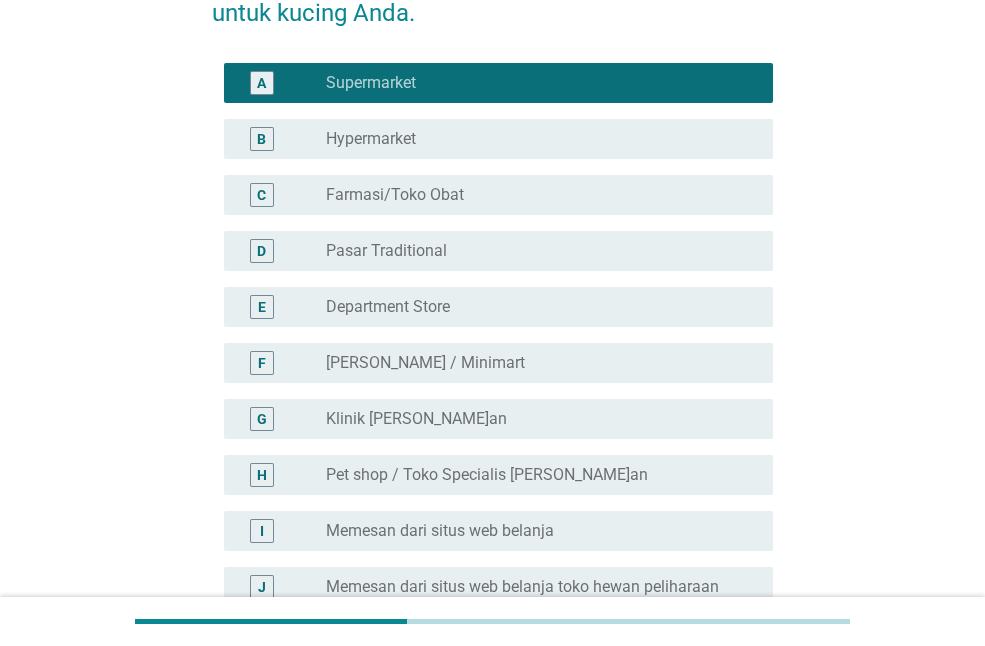 scroll, scrollTop: 500, scrollLeft: 0, axis: vertical 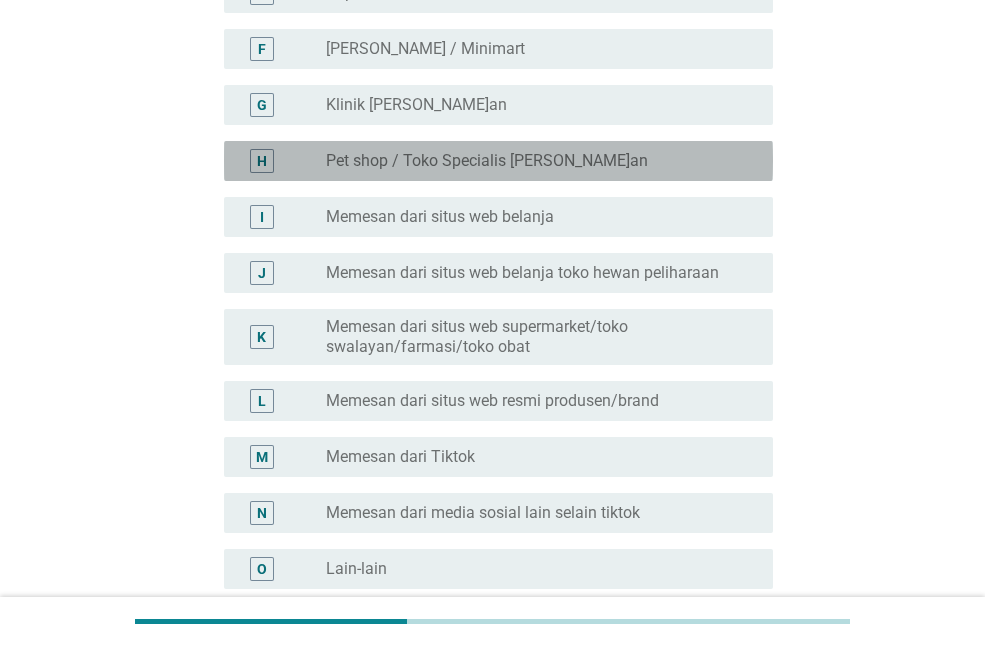 click on "radio_button_unchecked Pet shop / Toko Specialis [PERSON_NAME]an" at bounding box center (541, 161) 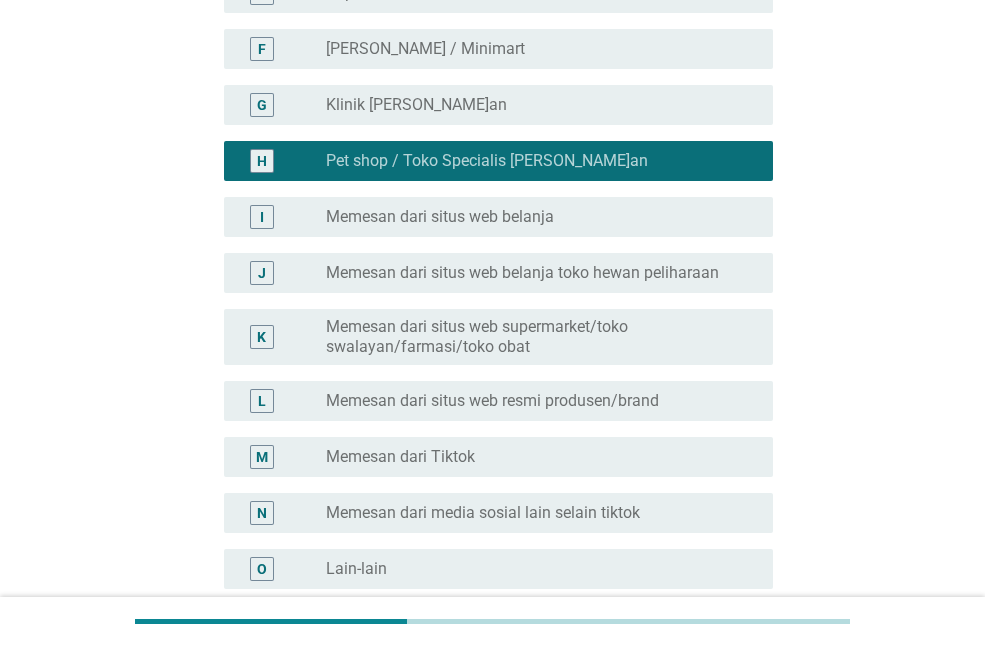 scroll, scrollTop: 700, scrollLeft: 0, axis: vertical 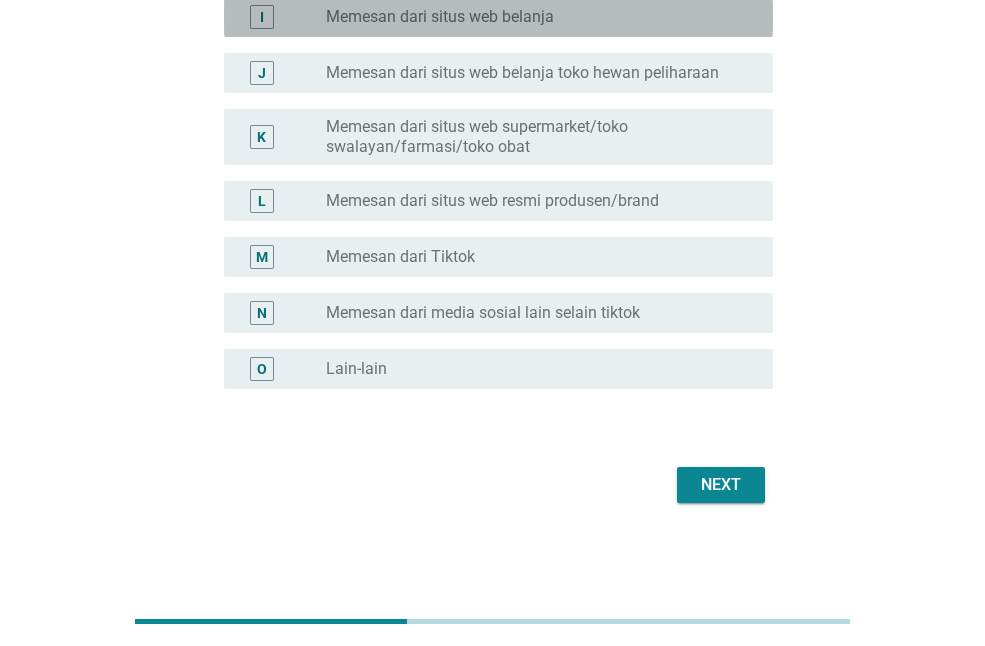 click on "Memesan dari situs web belanja" at bounding box center (440, 17) 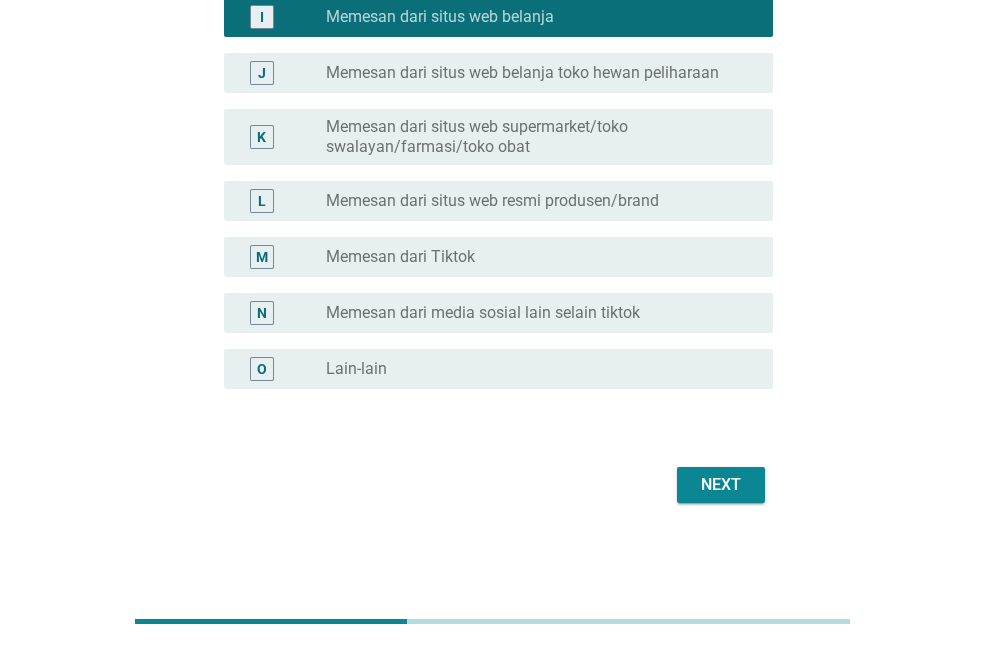 click on "Next" at bounding box center [721, 485] 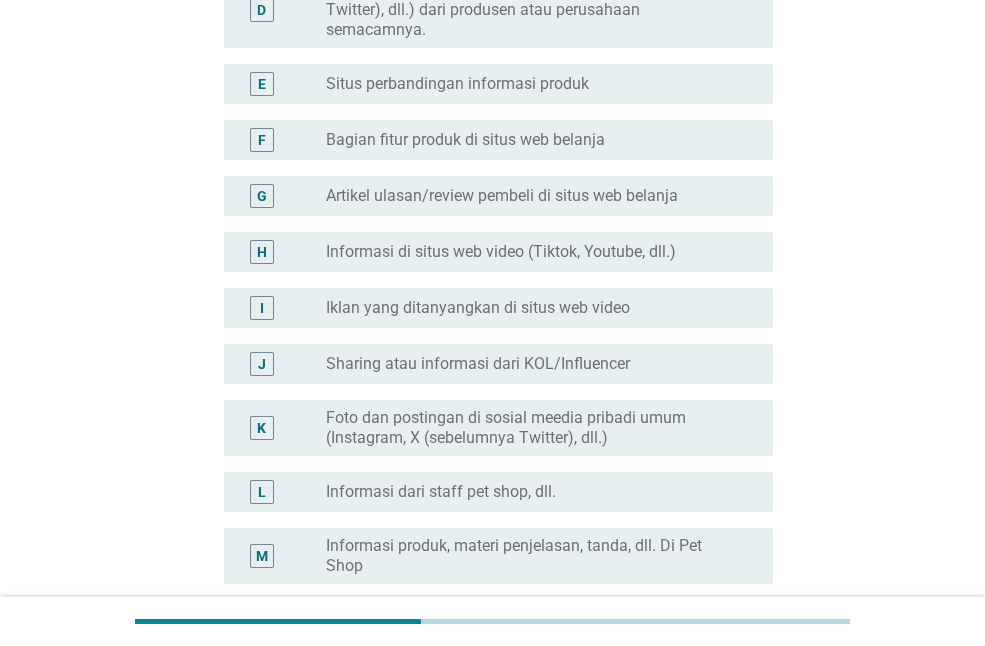 scroll, scrollTop: 400, scrollLeft: 0, axis: vertical 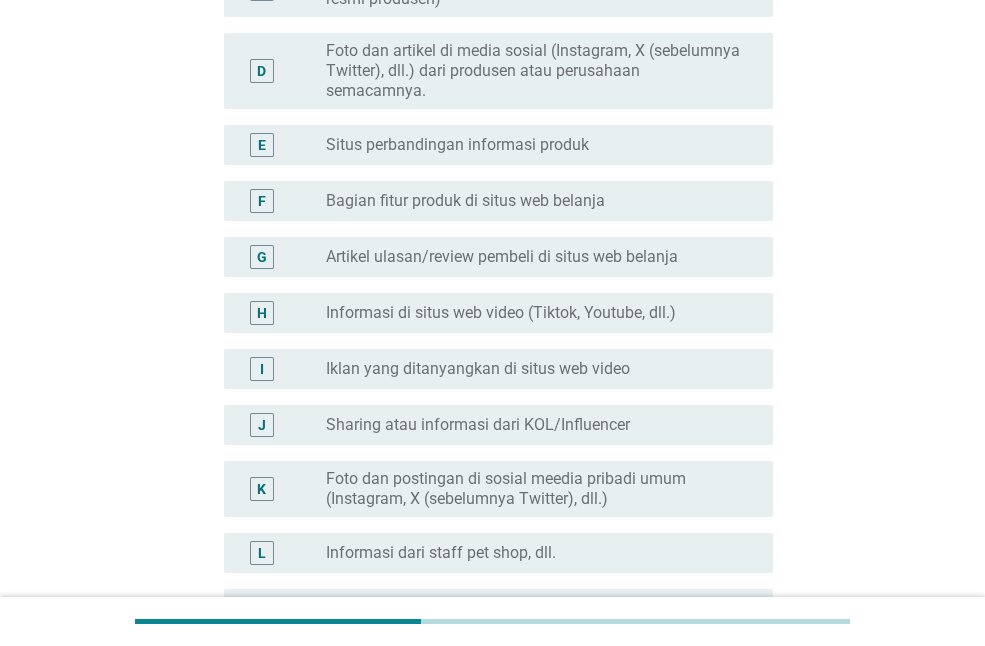 click on "radio_button_unchecked Bagian fitur produk di situs web belanja" at bounding box center (533, 201) 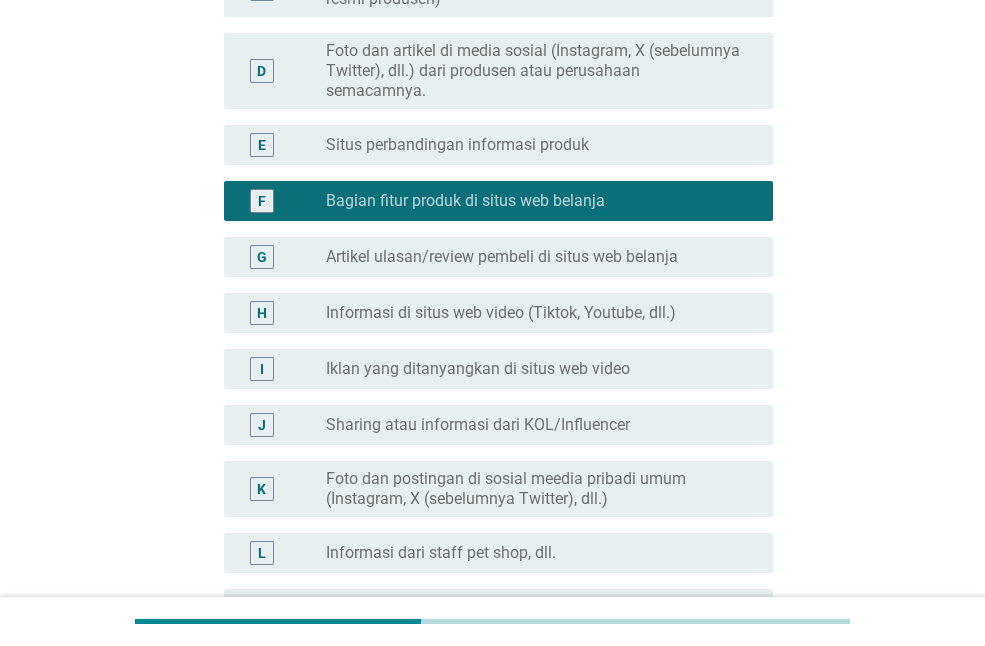 click on "Artikel ulasan/review pembeli di situs web belanja" at bounding box center (502, 257) 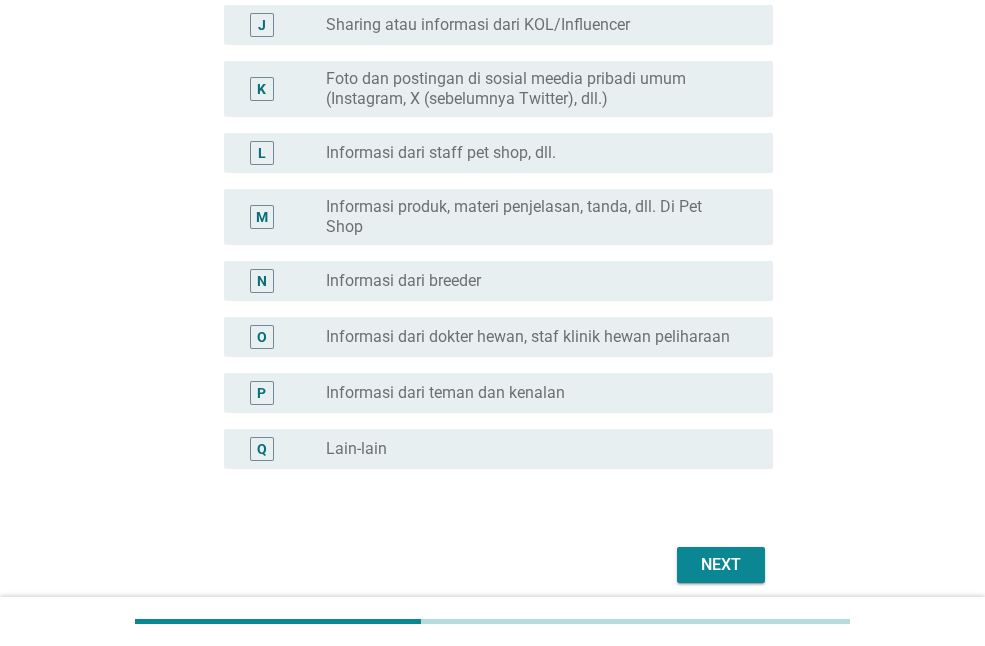 scroll, scrollTop: 880, scrollLeft: 0, axis: vertical 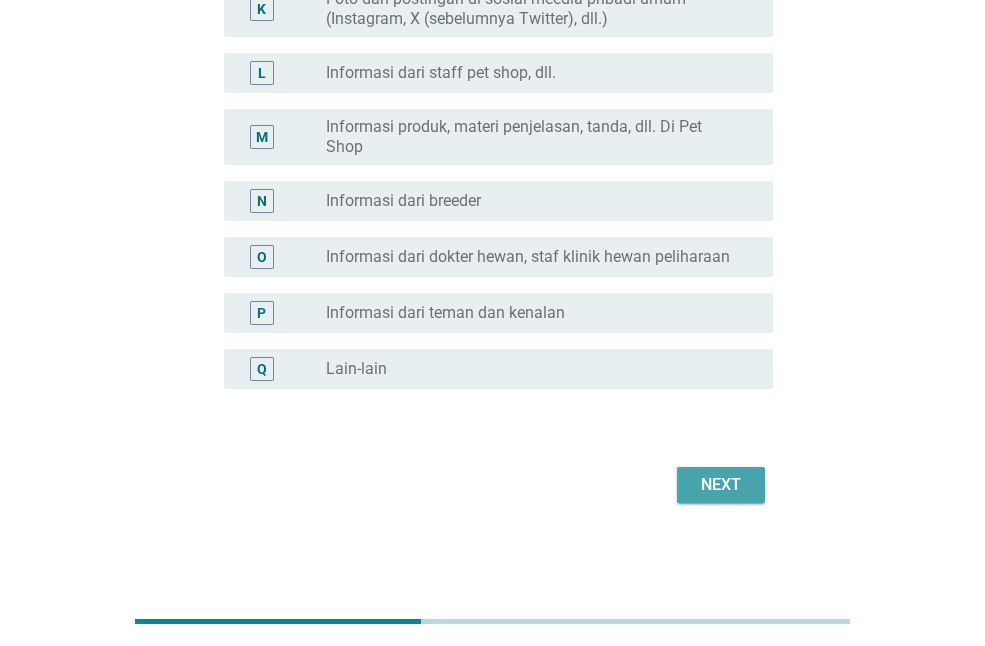 click on "Next" at bounding box center [721, 485] 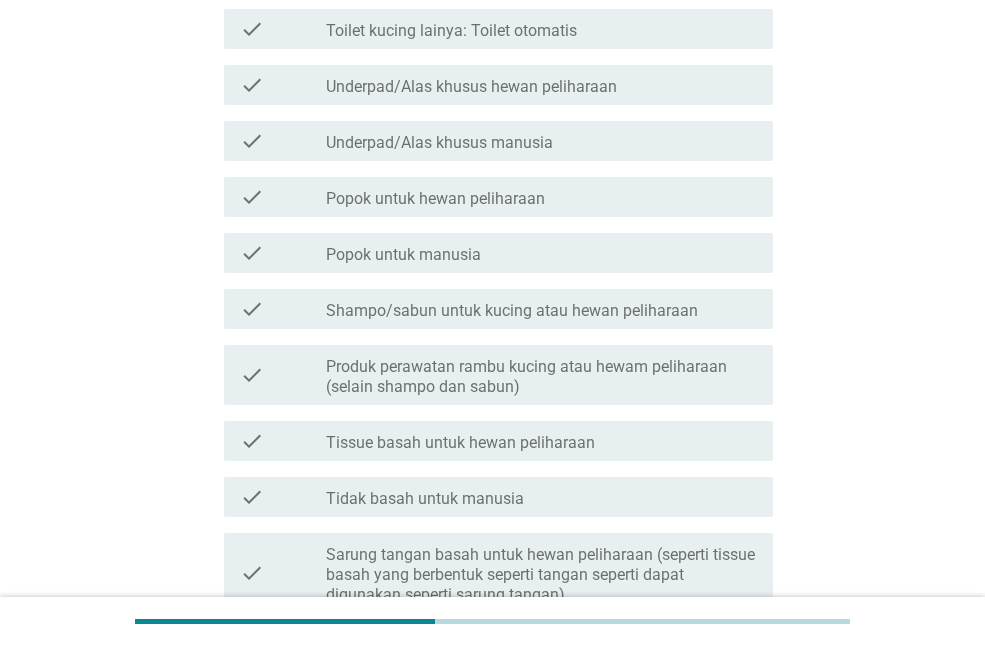 scroll, scrollTop: 925, scrollLeft: 0, axis: vertical 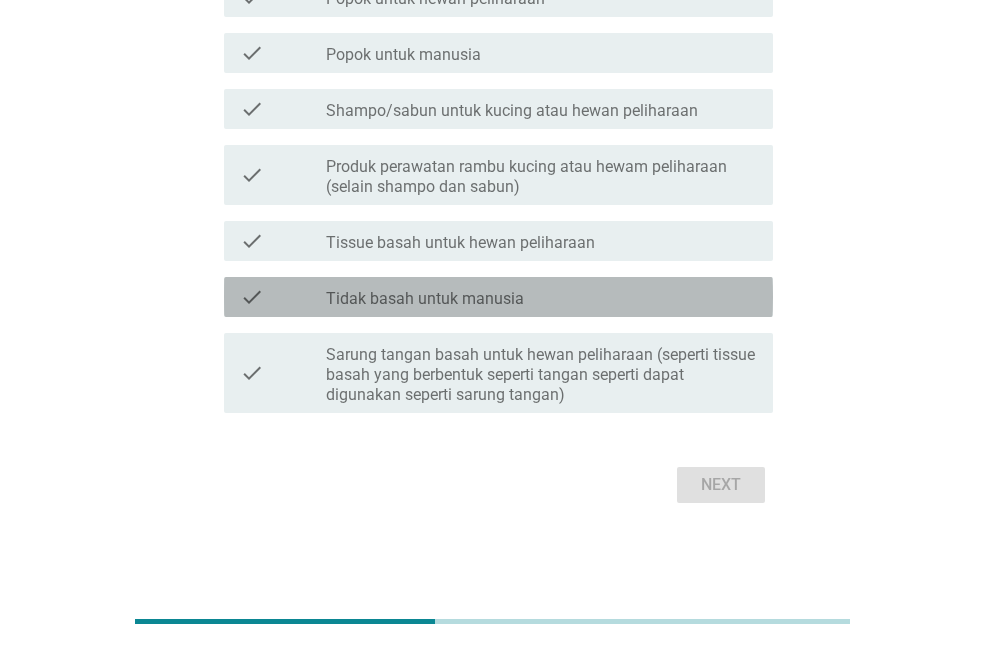 click on "check     check_box_outline_blank Tidak basah untuk manusia" at bounding box center (498, 297) 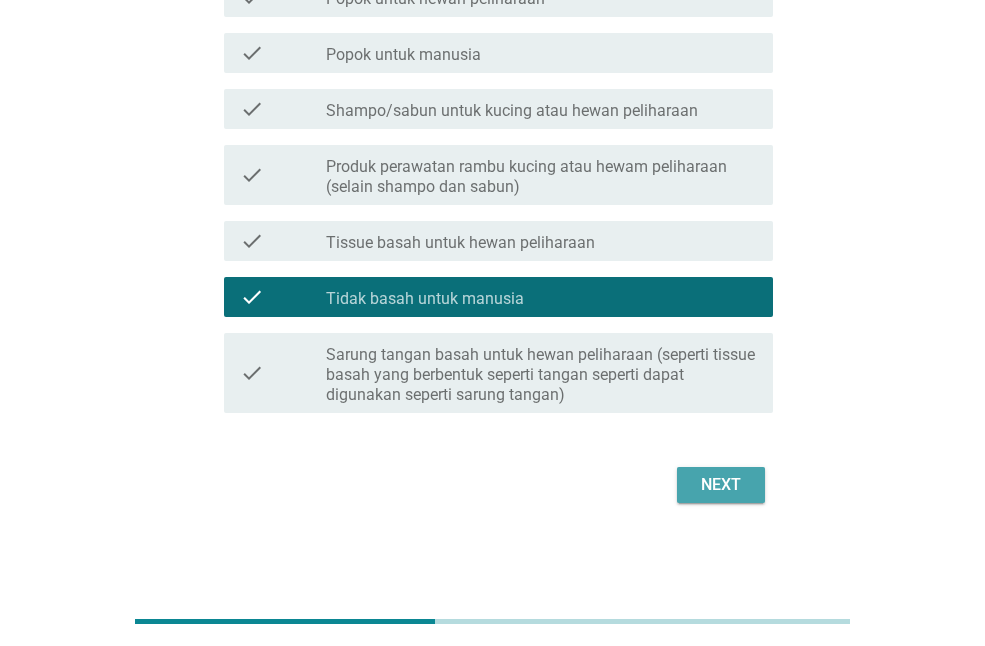 click on "Next" at bounding box center [721, 485] 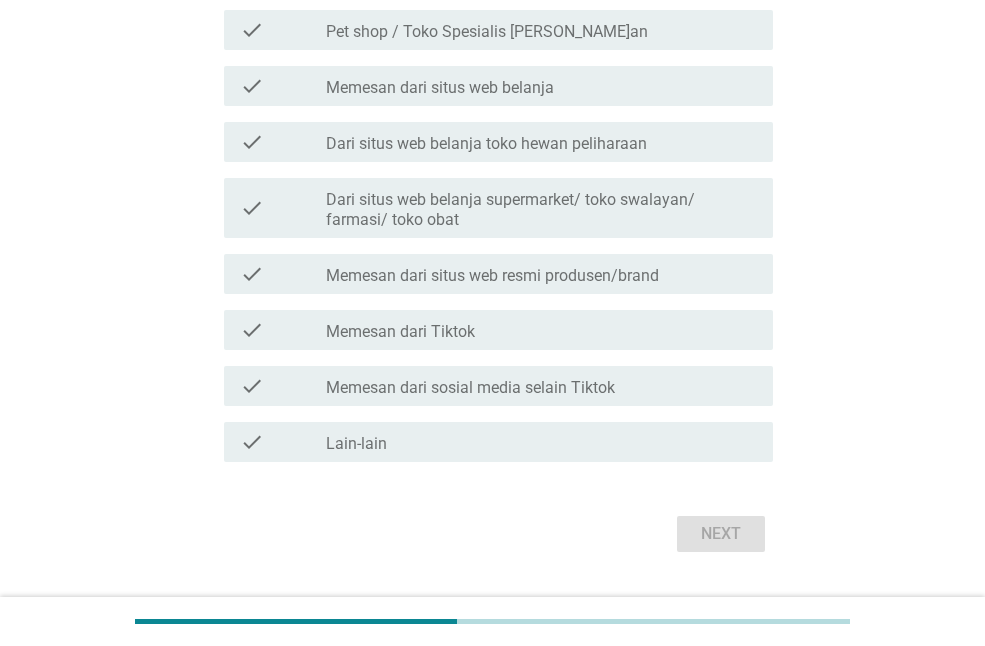 scroll, scrollTop: 709, scrollLeft: 0, axis: vertical 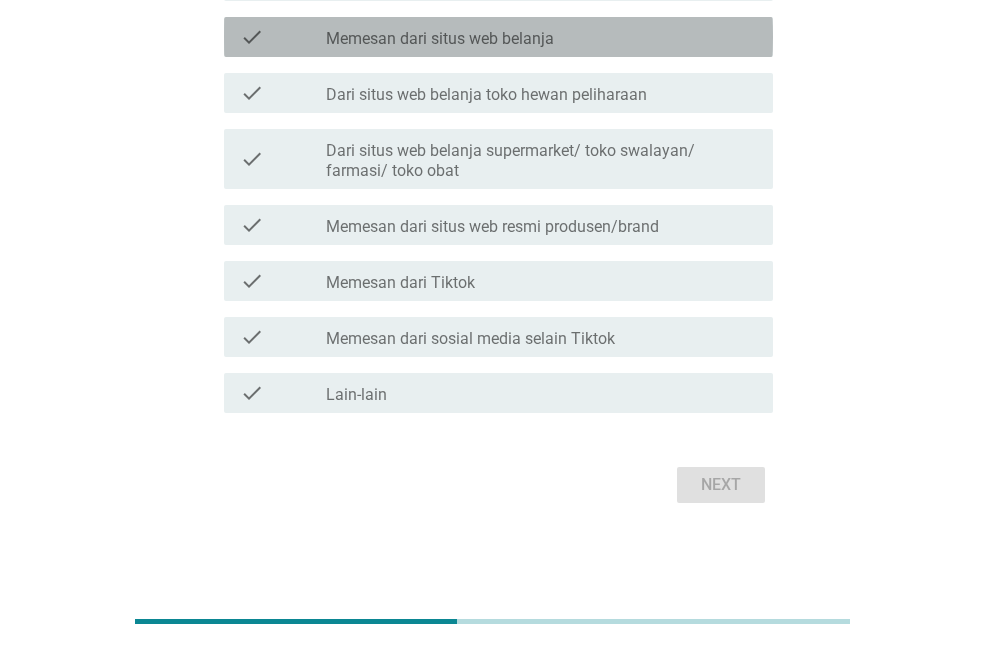 click on "check     check_box_outline_blank Memesan dari situs web belanja" at bounding box center [498, 37] 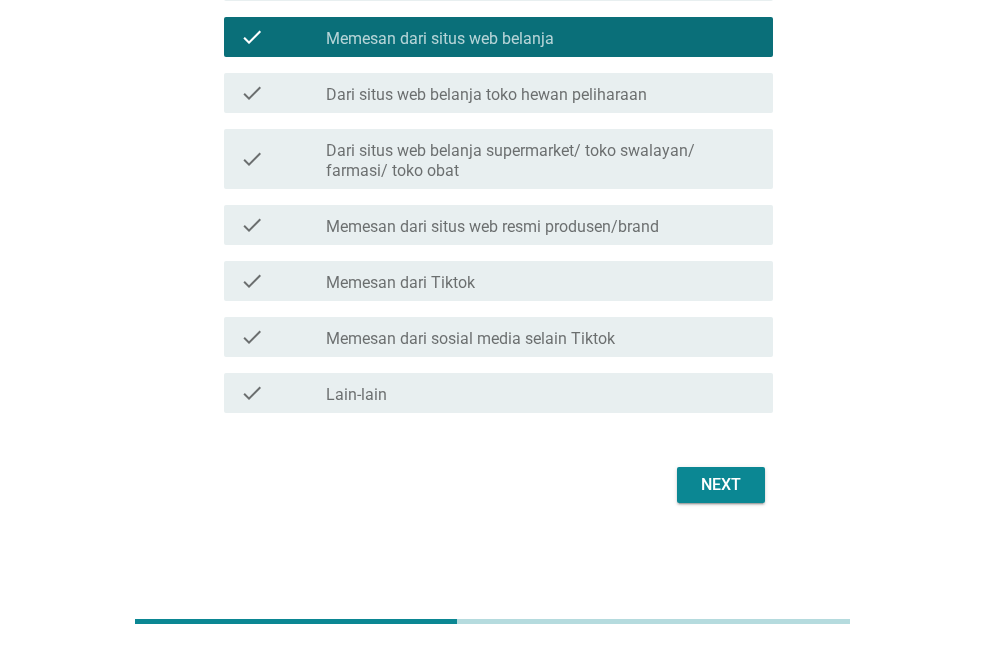 click on "Next" at bounding box center [721, 485] 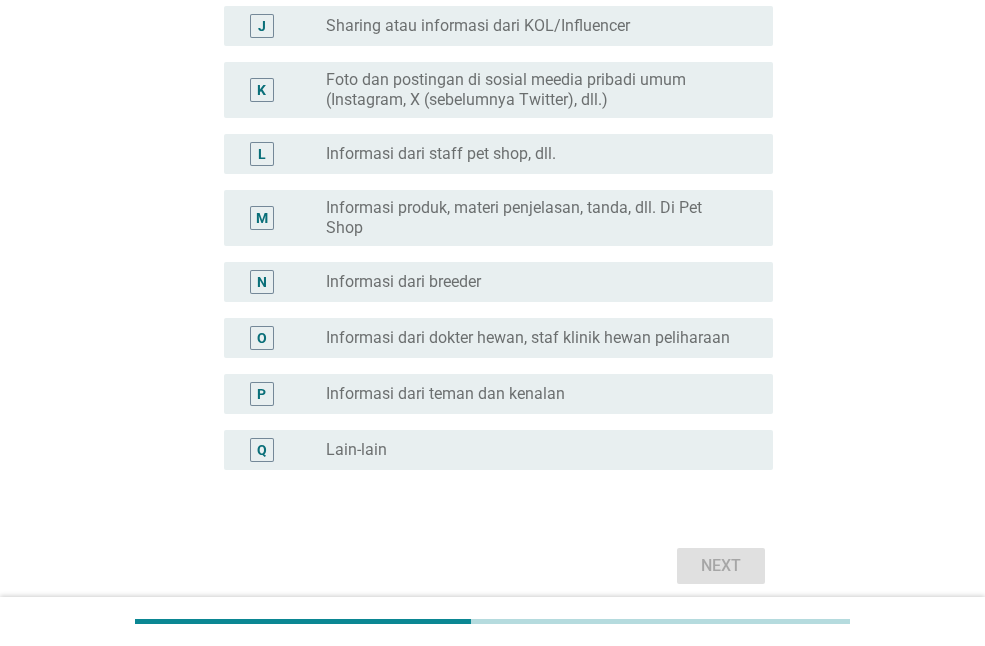 scroll, scrollTop: 800, scrollLeft: 0, axis: vertical 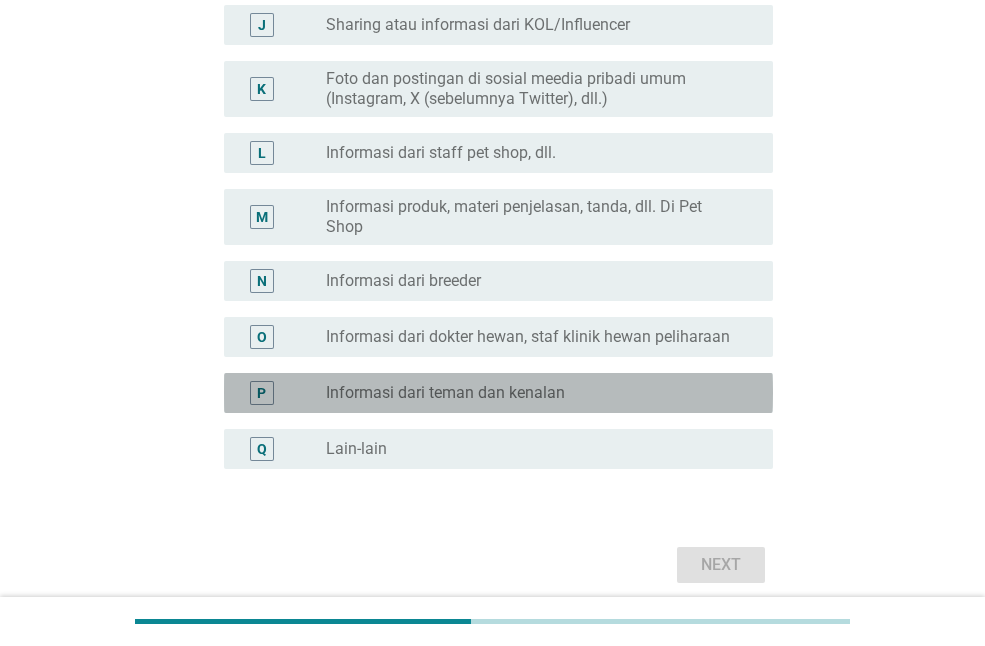 click on "radio_button_unchecked Informasi dari teman dan [PERSON_NAME]" at bounding box center [533, 393] 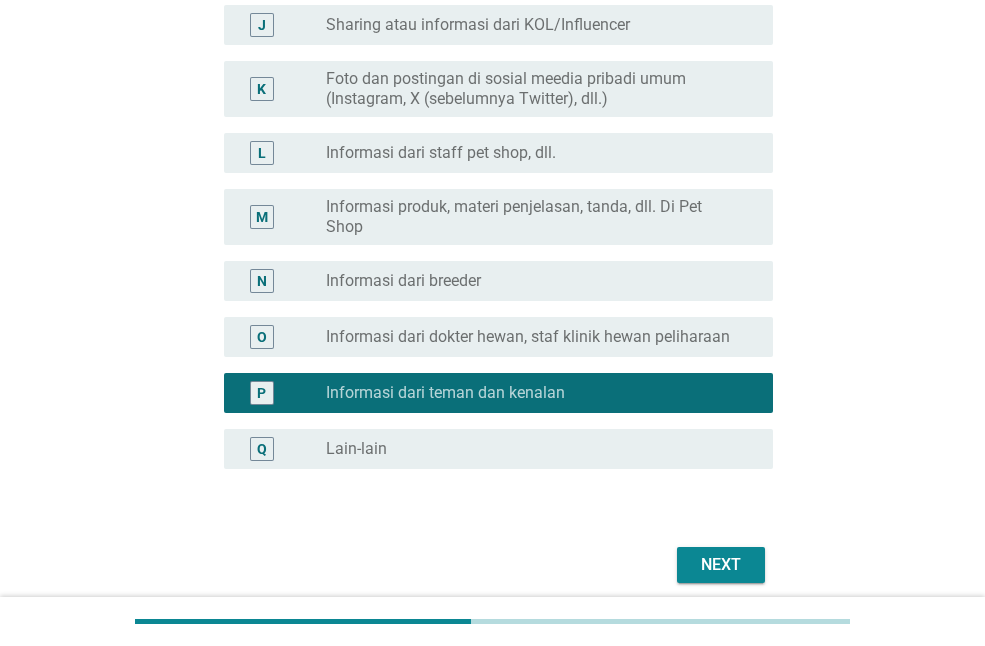 click on "Next" at bounding box center [721, 565] 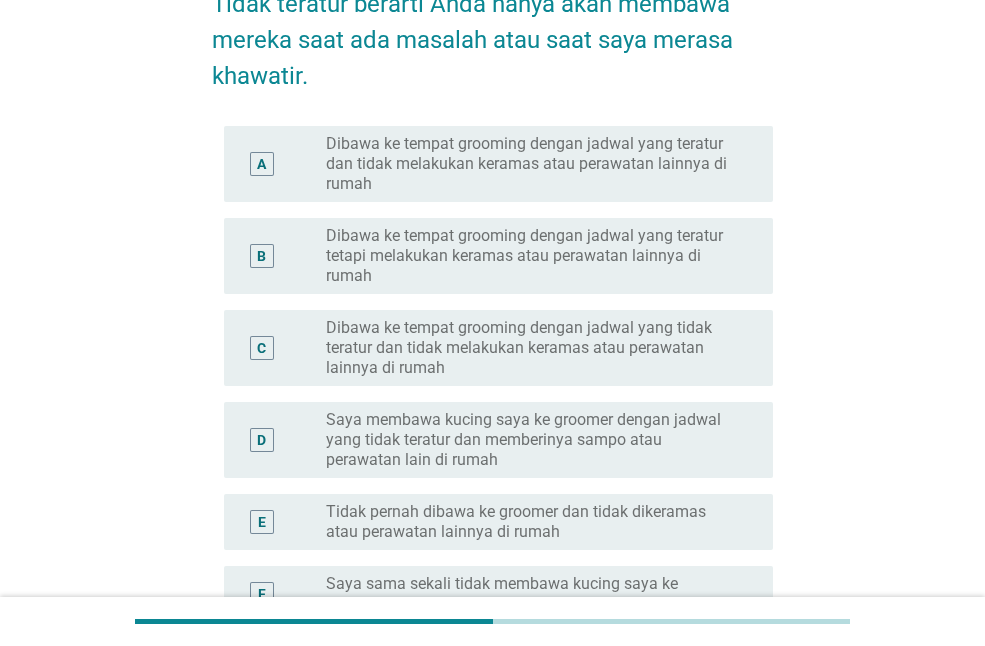 scroll, scrollTop: 400, scrollLeft: 0, axis: vertical 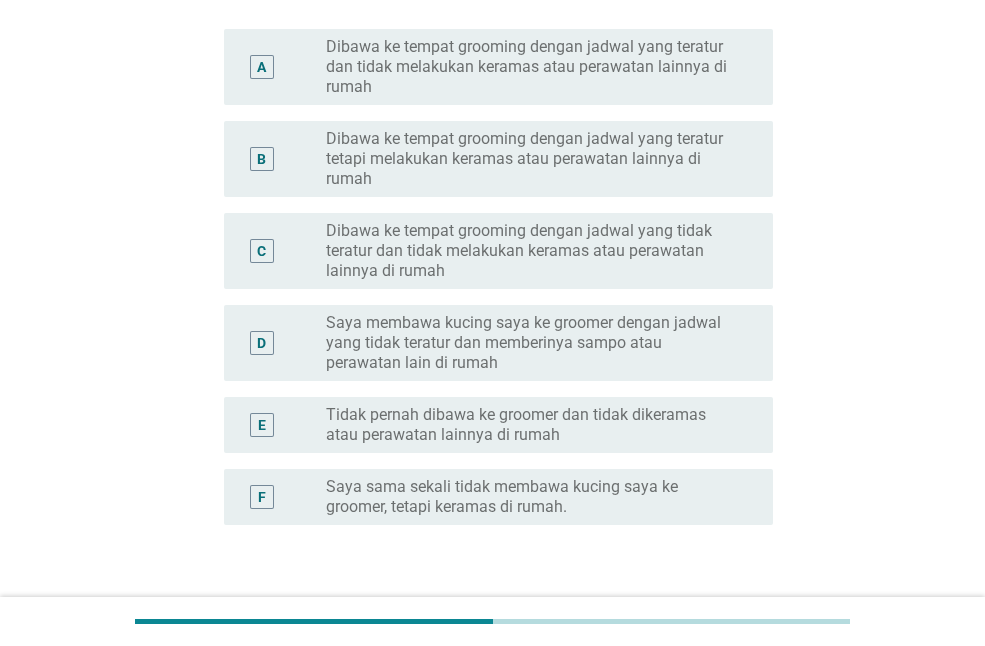 click on "Saya sama sekali tidak membawa kucing saya ke groomer, tetapi keramas di rumah." at bounding box center (533, 497) 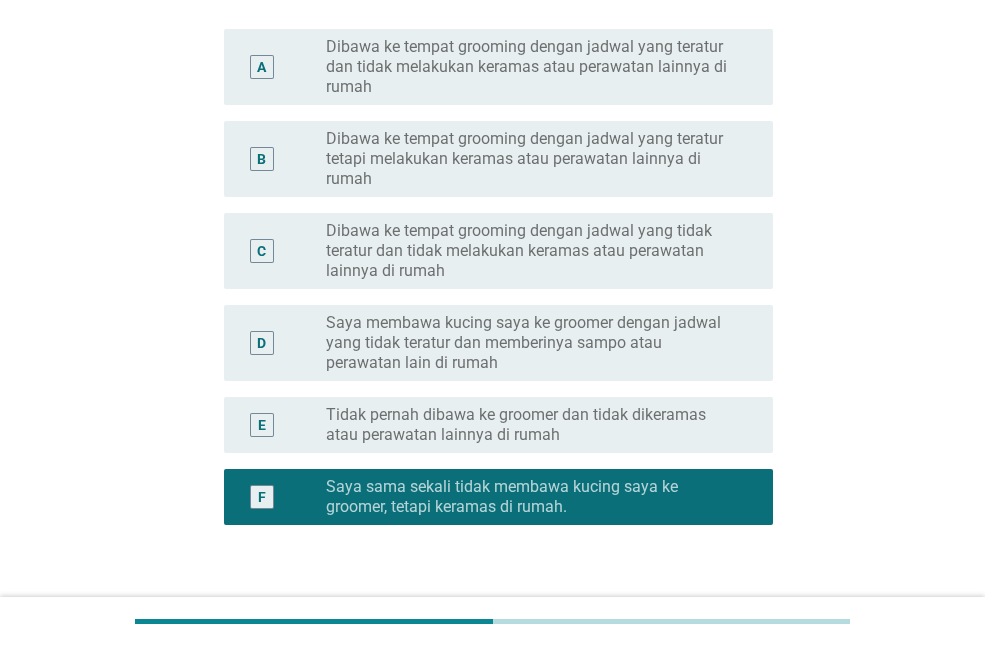 scroll, scrollTop: 536, scrollLeft: 0, axis: vertical 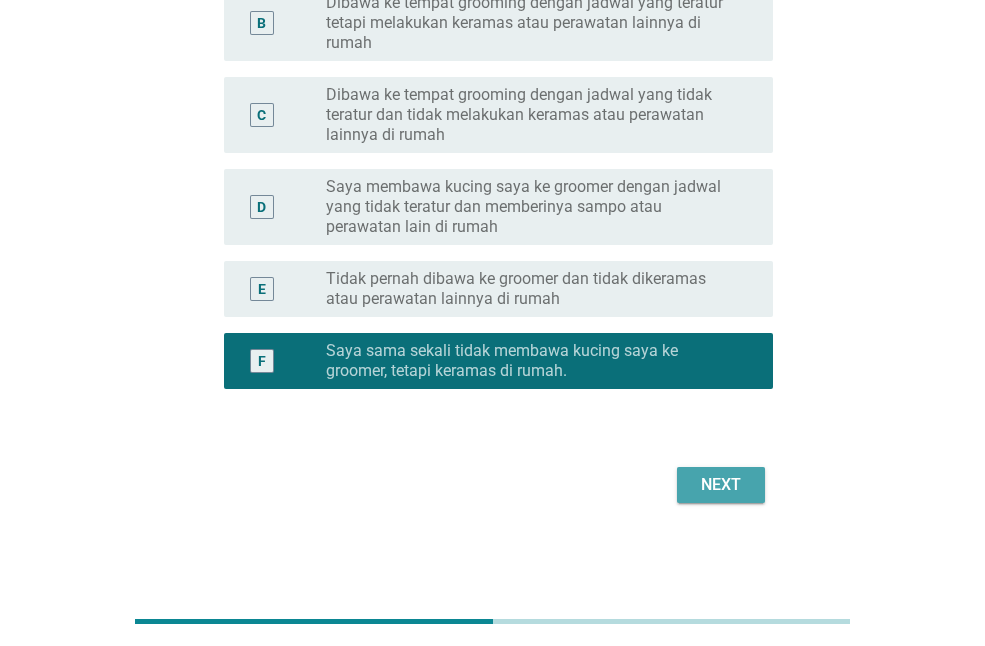click on "Next" at bounding box center (721, 485) 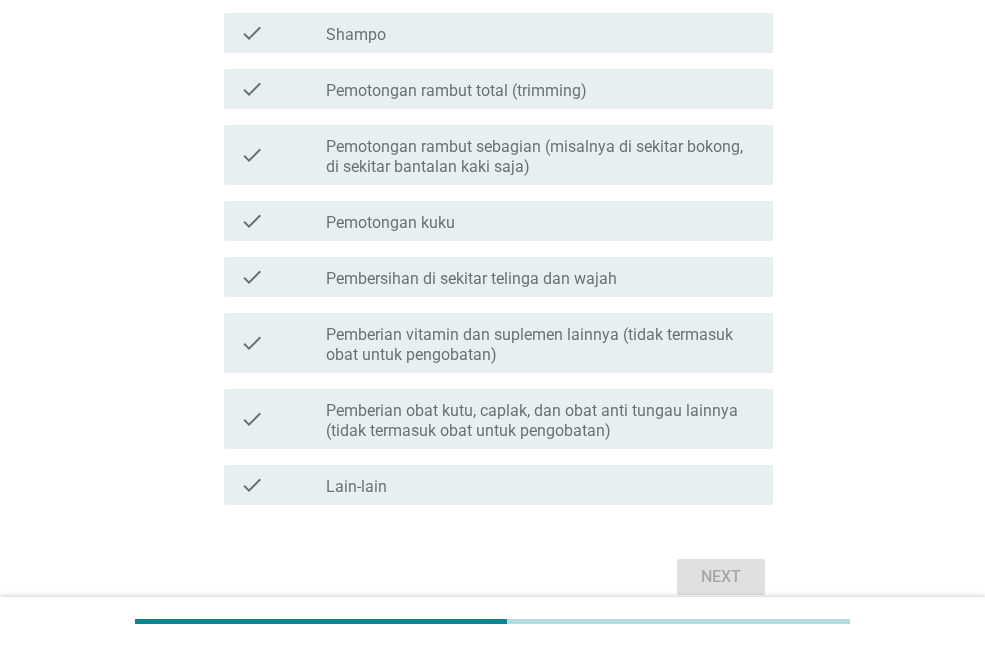 scroll, scrollTop: 300, scrollLeft: 0, axis: vertical 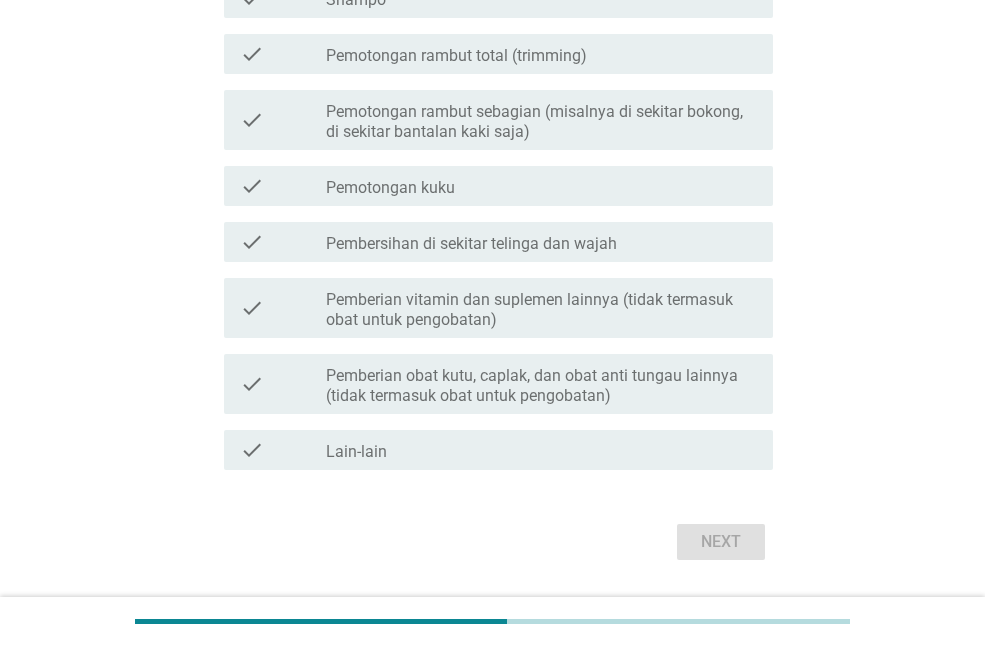 click on "Pemberian obat kutu, caplak, dan obat anti tungau lainnya (tidak termasuk obat untuk pengobatan)" at bounding box center [541, 386] 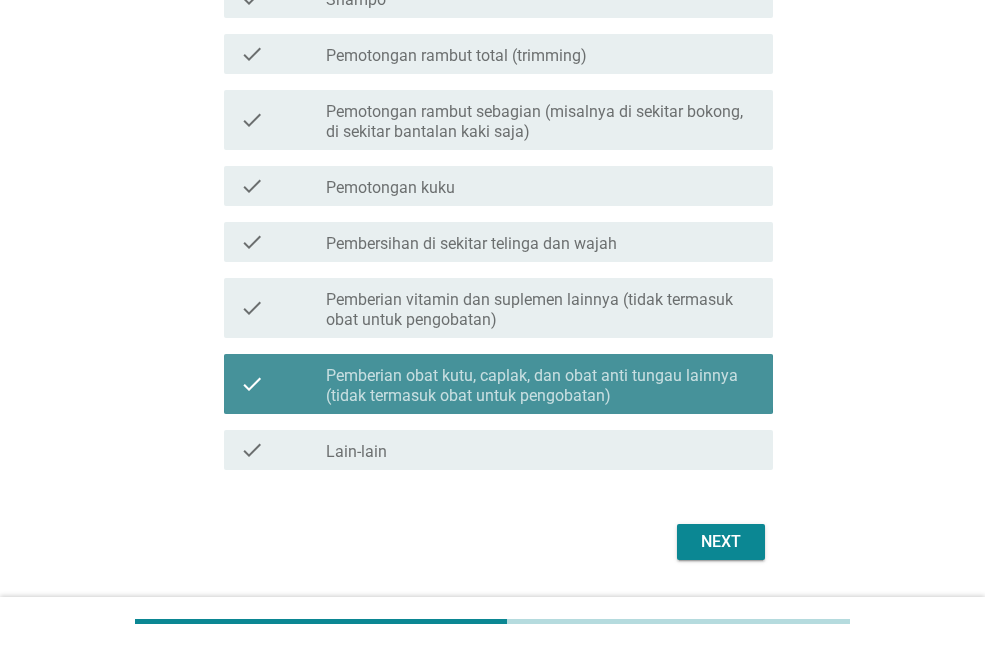click on "Pemberian obat kutu, caplak, dan obat anti tungau lainnya (tidak termasuk obat untuk pengobatan)" at bounding box center [541, 386] 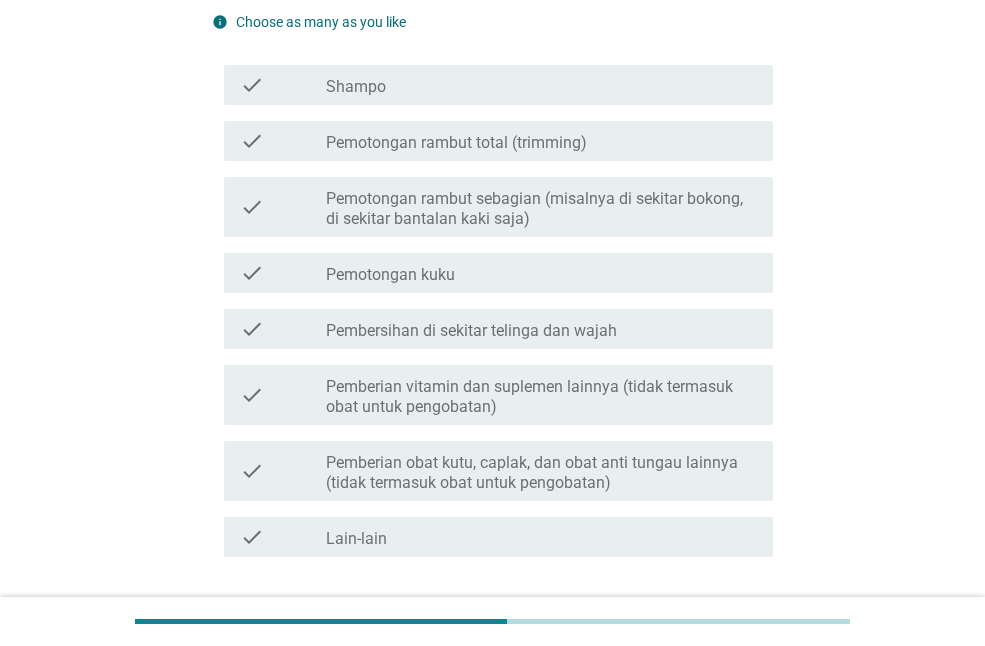 scroll, scrollTop: 100, scrollLeft: 0, axis: vertical 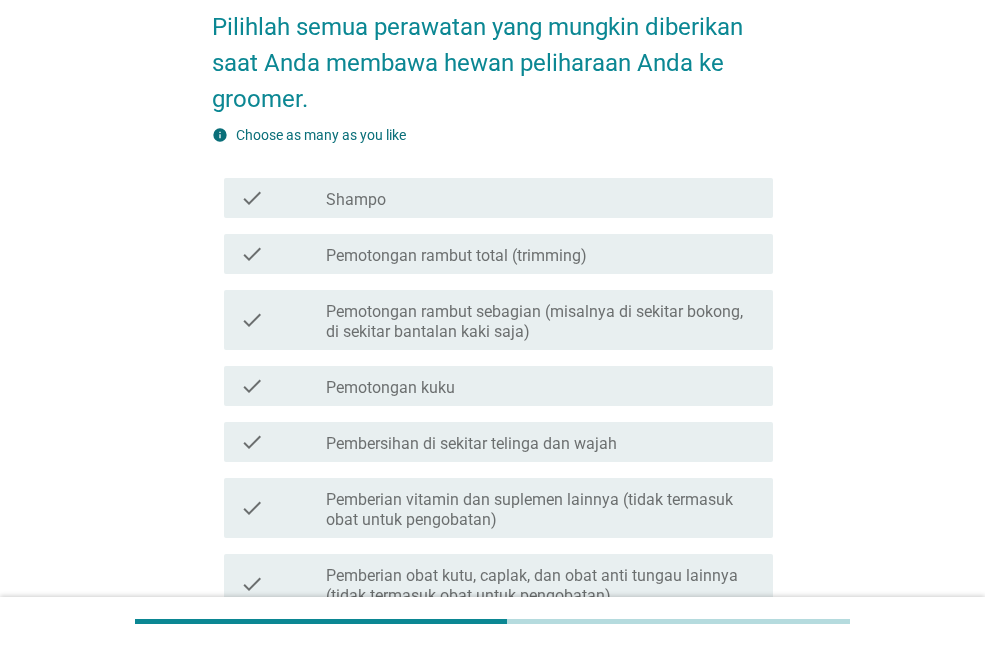 click on "check_box_outline_blank Shampo" at bounding box center [541, 198] 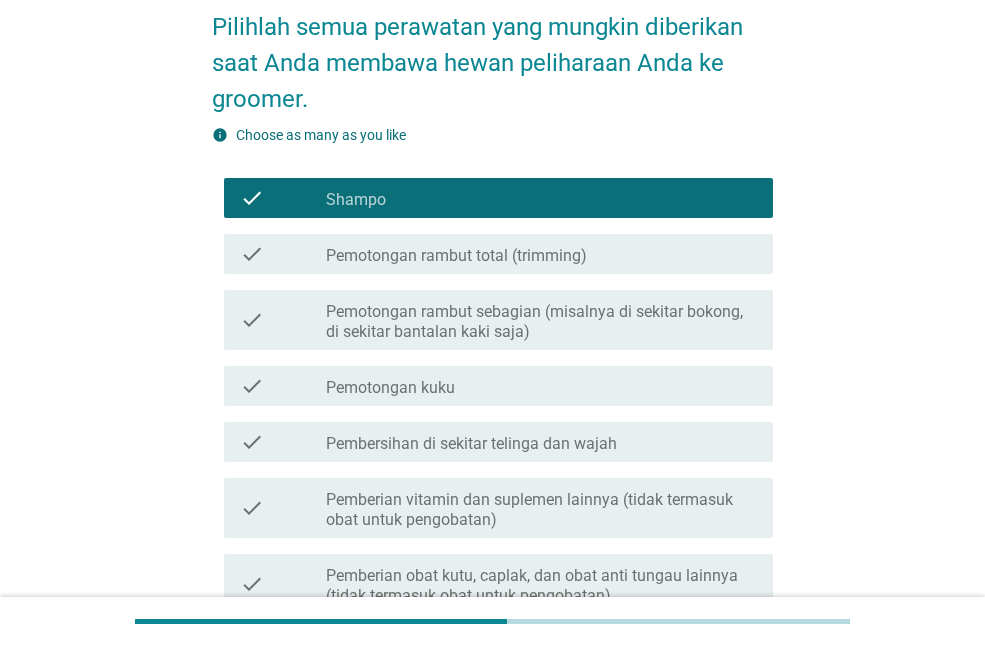 click on "check_box_outline_blank Shampo" at bounding box center (541, 198) 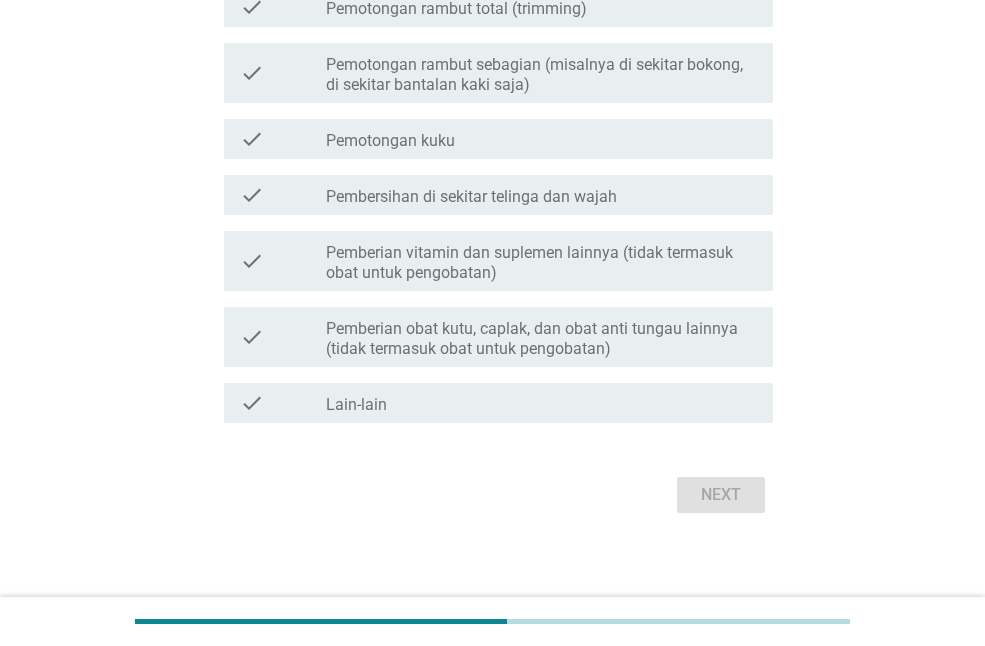 scroll, scrollTop: 357, scrollLeft: 0, axis: vertical 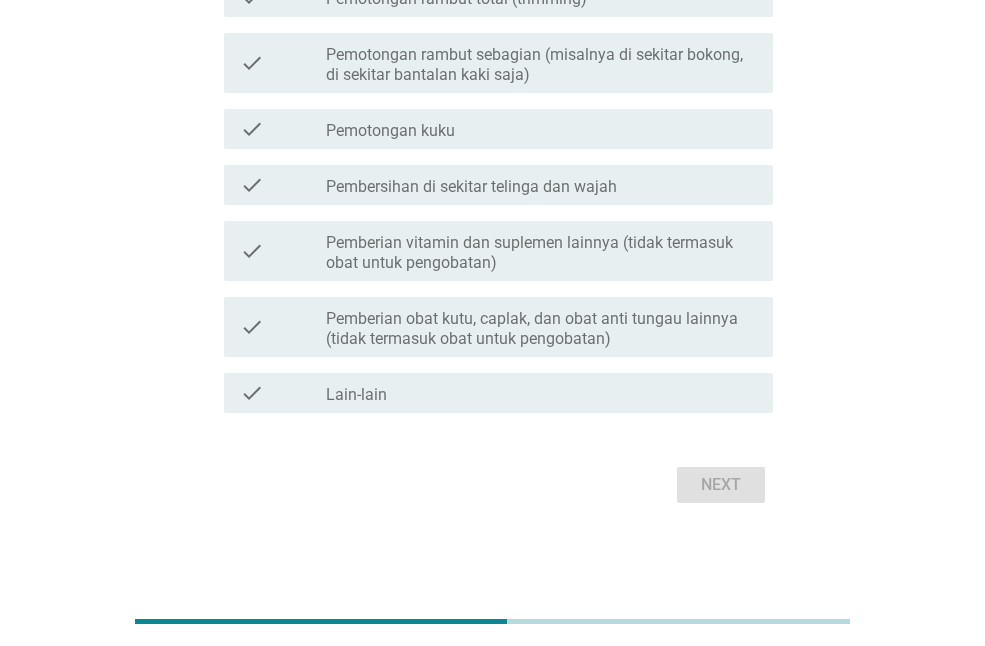 click on "Pembersihan di sekitar telinga dan wajah" at bounding box center [471, 187] 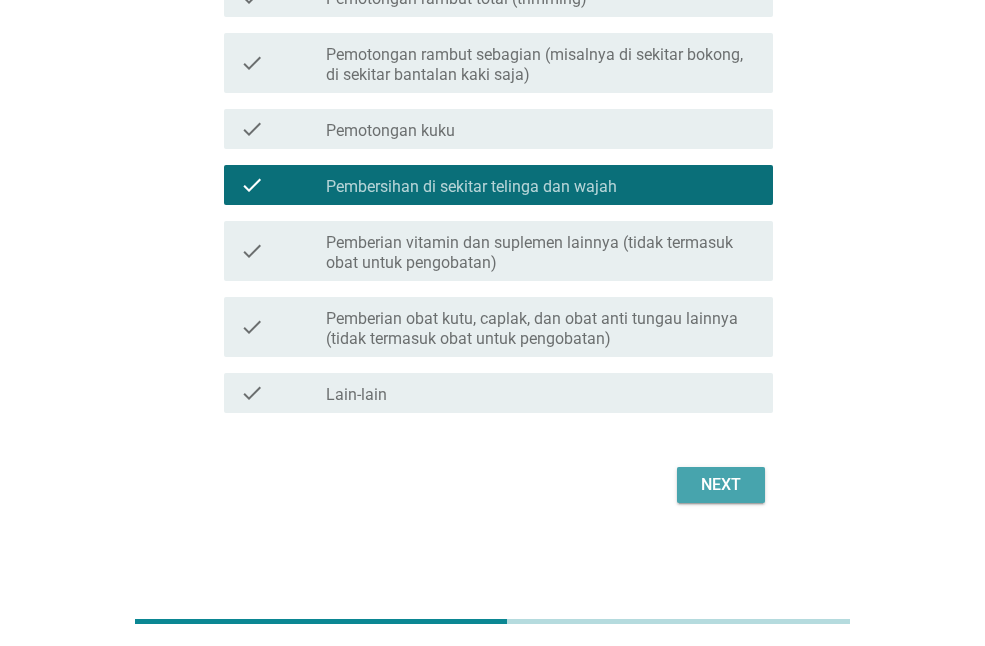 click on "Next" at bounding box center [721, 485] 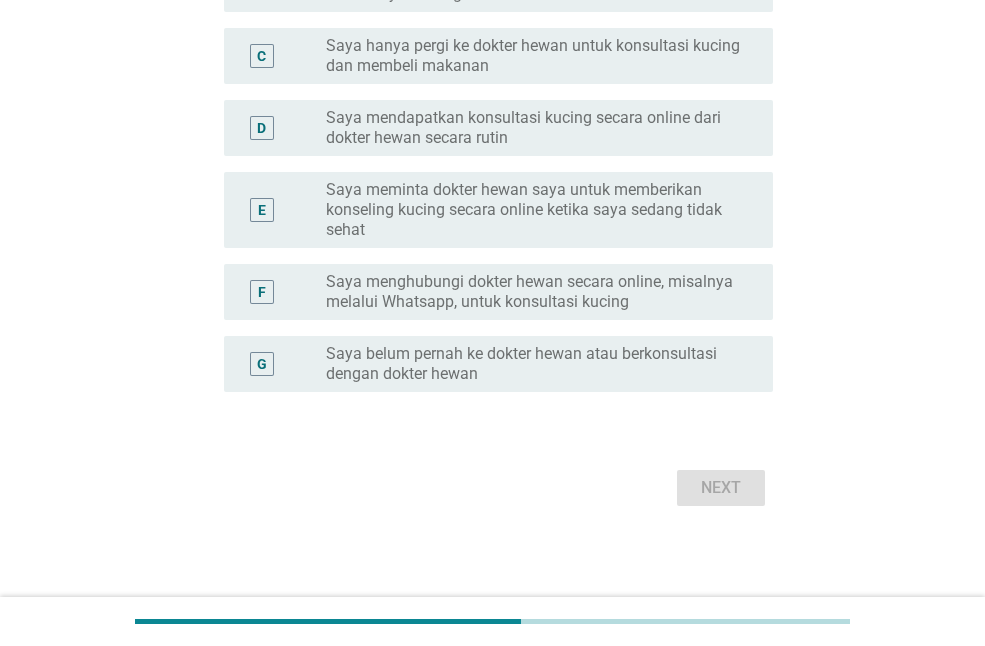 scroll, scrollTop: 440, scrollLeft: 0, axis: vertical 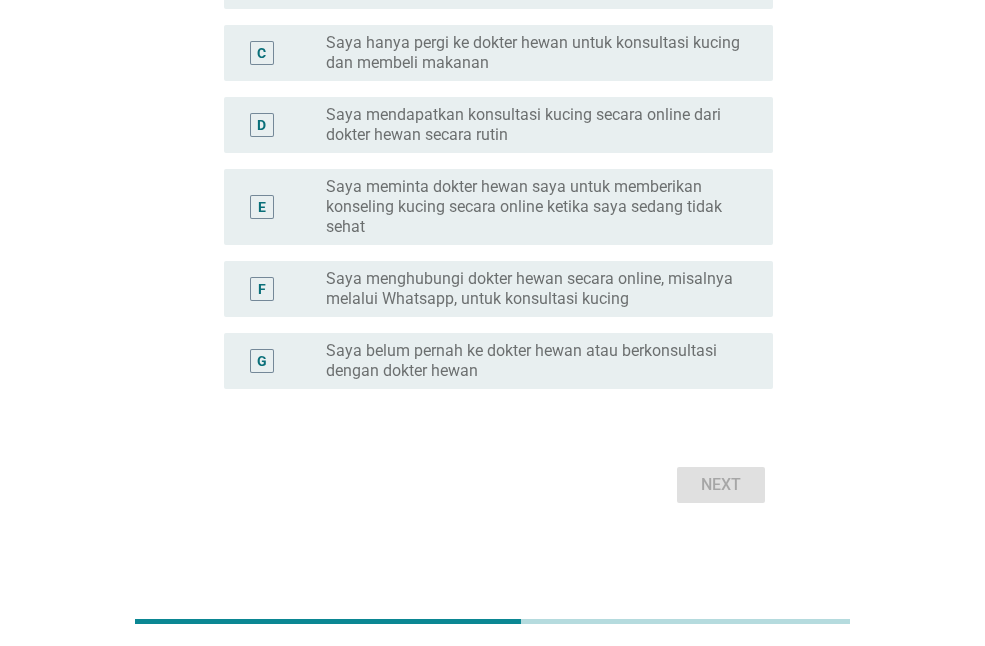 click on "Saya belum pernah ke dokter hewan atau berkonsultasi dengan dokter hewan" at bounding box center [533, 361] 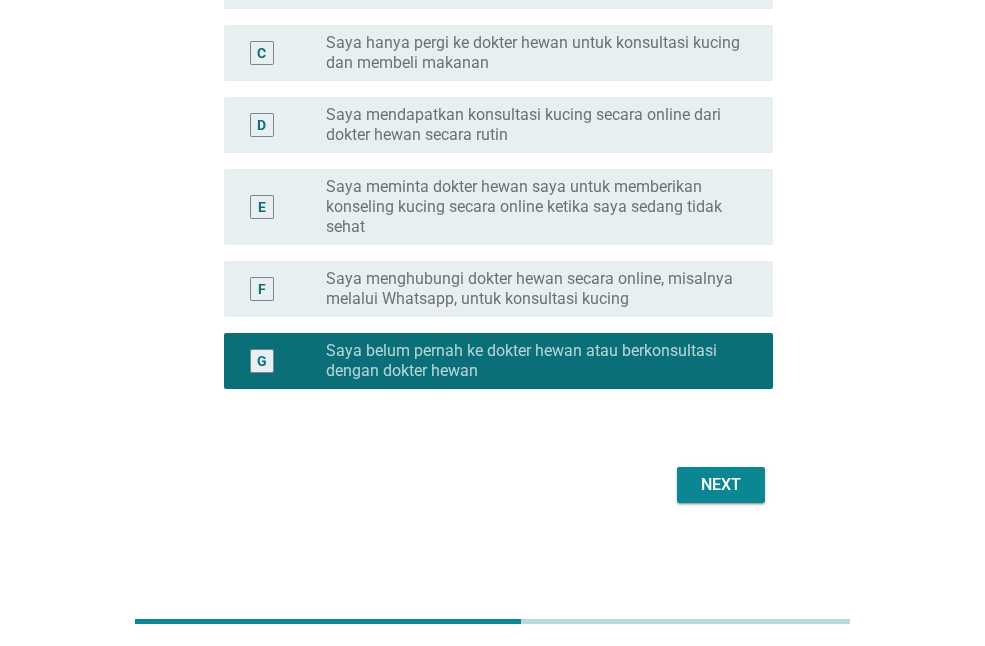 click on "Next" at bounding box center [721, 485] 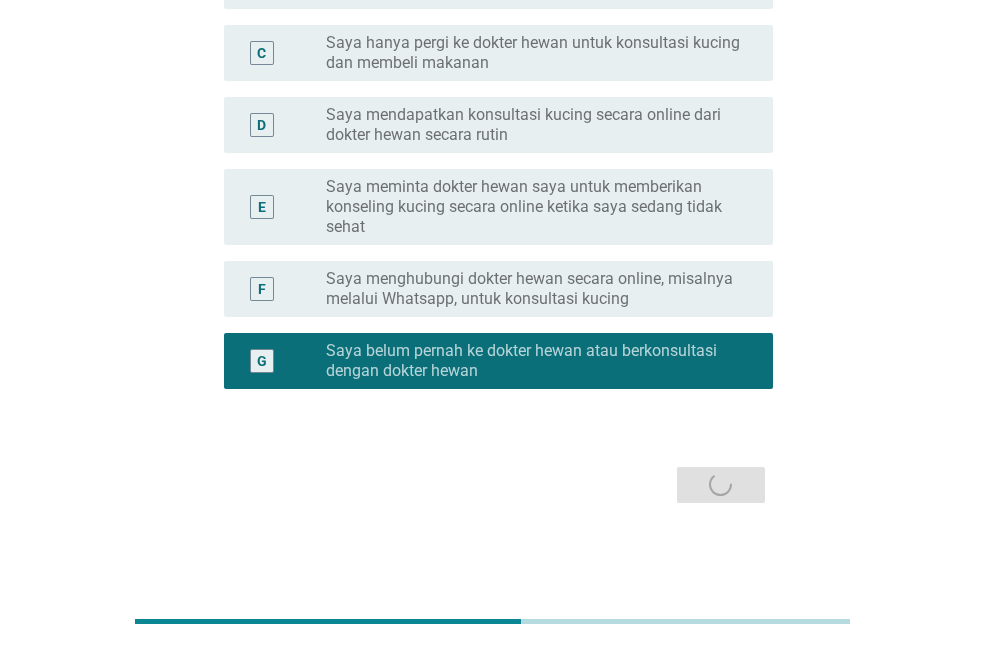 scroll, scrollTop: 0, scrollLeft: 0, axis: both 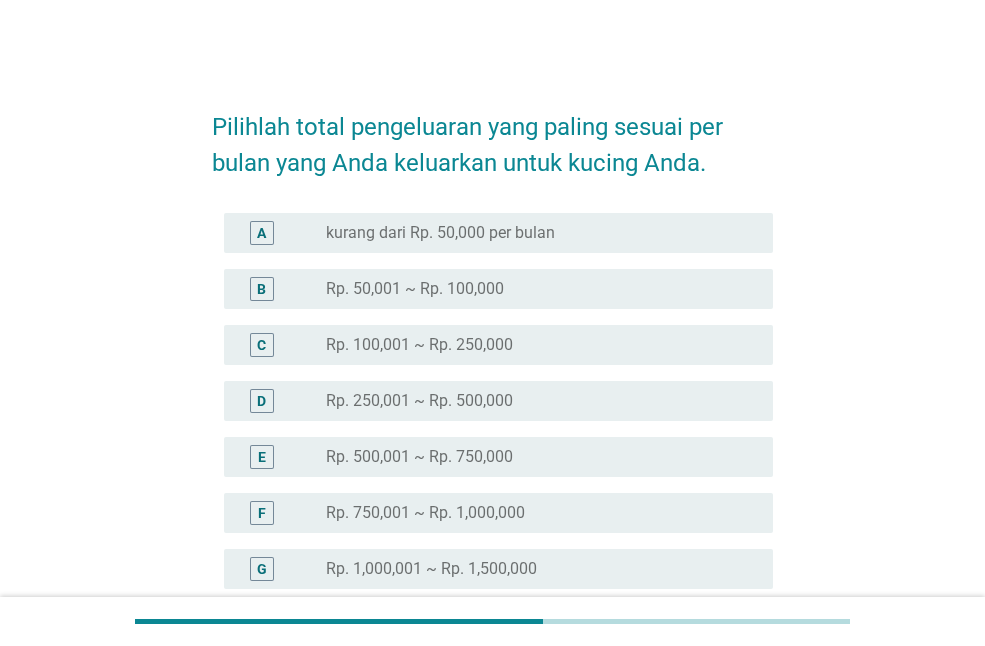 click on "radio_button_unchecked Rp. 50,001 ~ Rp. 100,000" at bounding box center [533, 289] 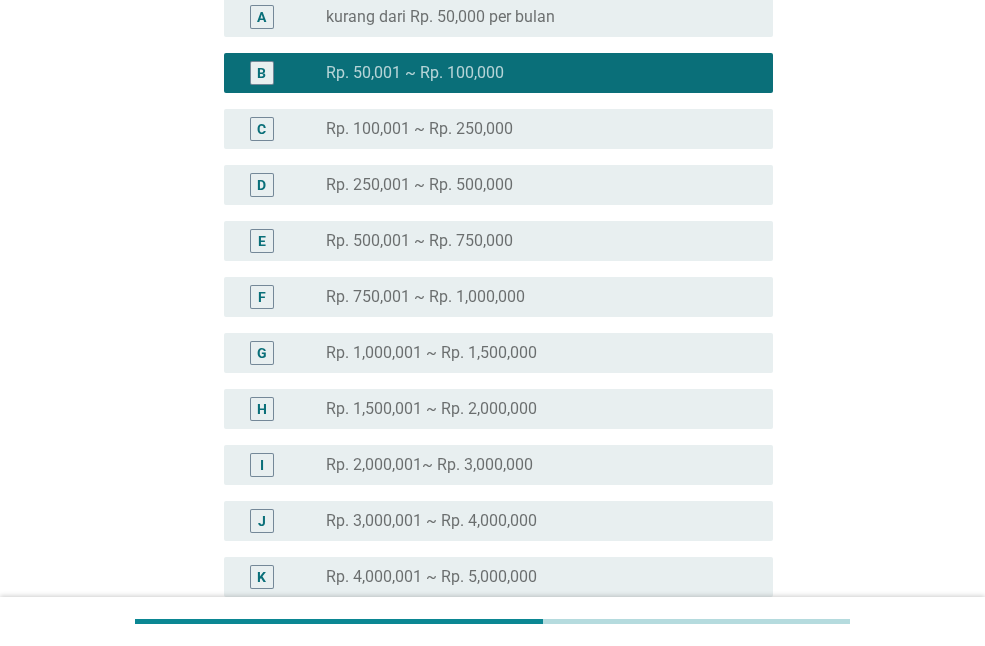 scroll, scrollTop: 480, scrollLeft: 0, axis: vertical 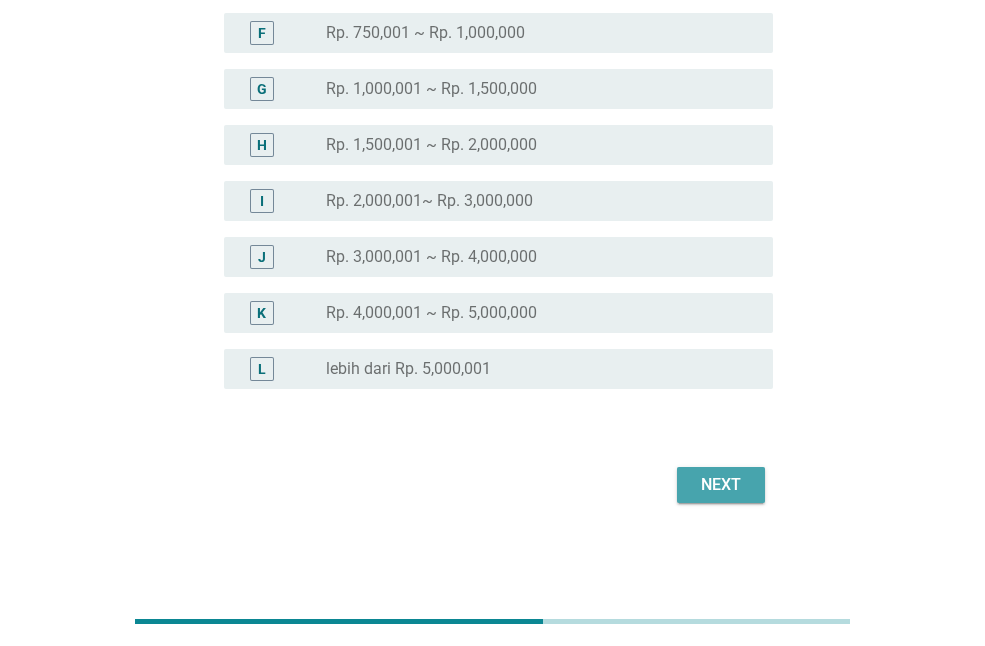click on "Next" at bounding box center (721, 485) 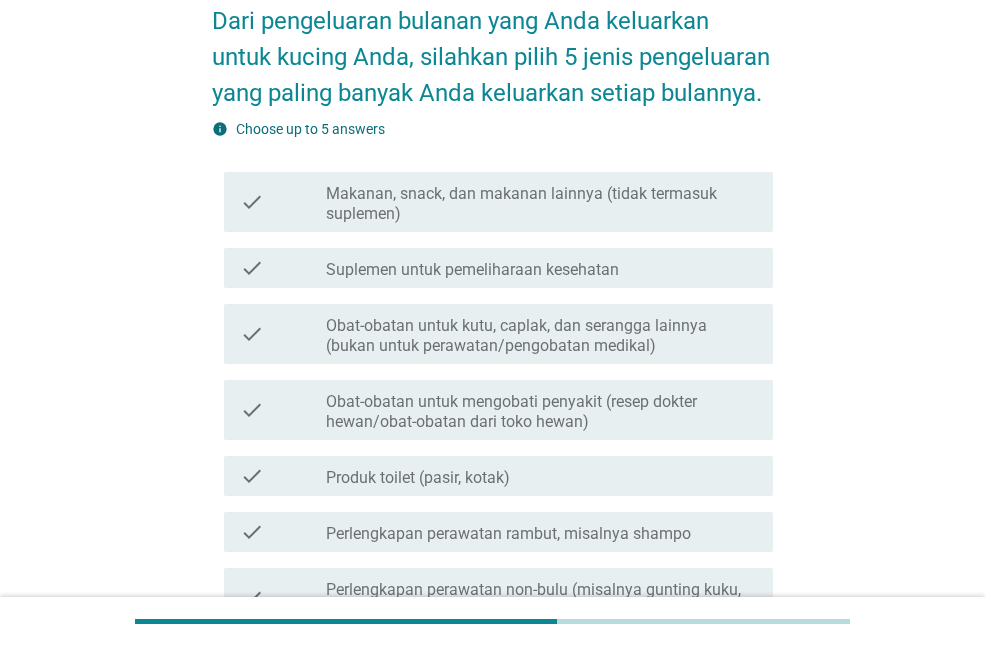 scroll, scrollTop: 100, scrollLeft: 0, axis: vertical 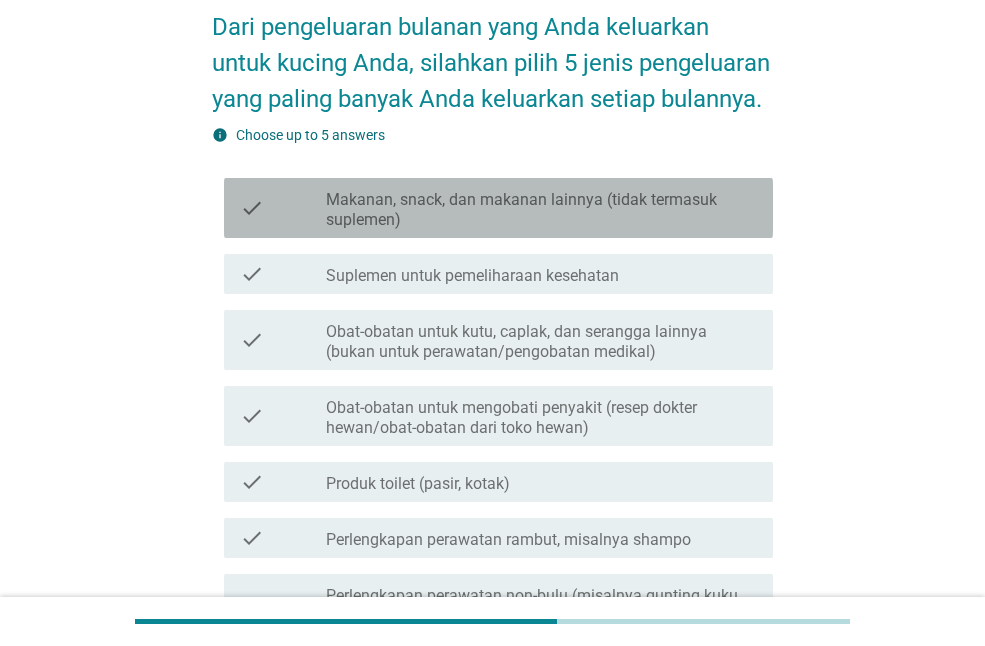 click on "Makanan, snack, dan makanan lainnya (tidak termasuk suplemen)" at bounding box center [541, 210] 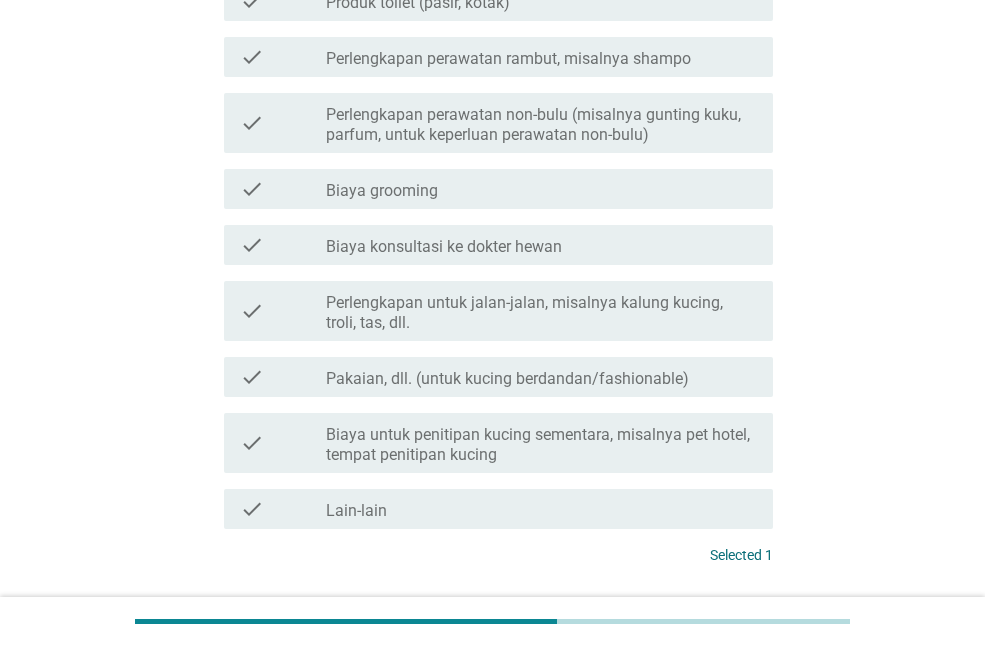 scroll, scrollTop: 726, scrollLeft: 0, axis: vertical 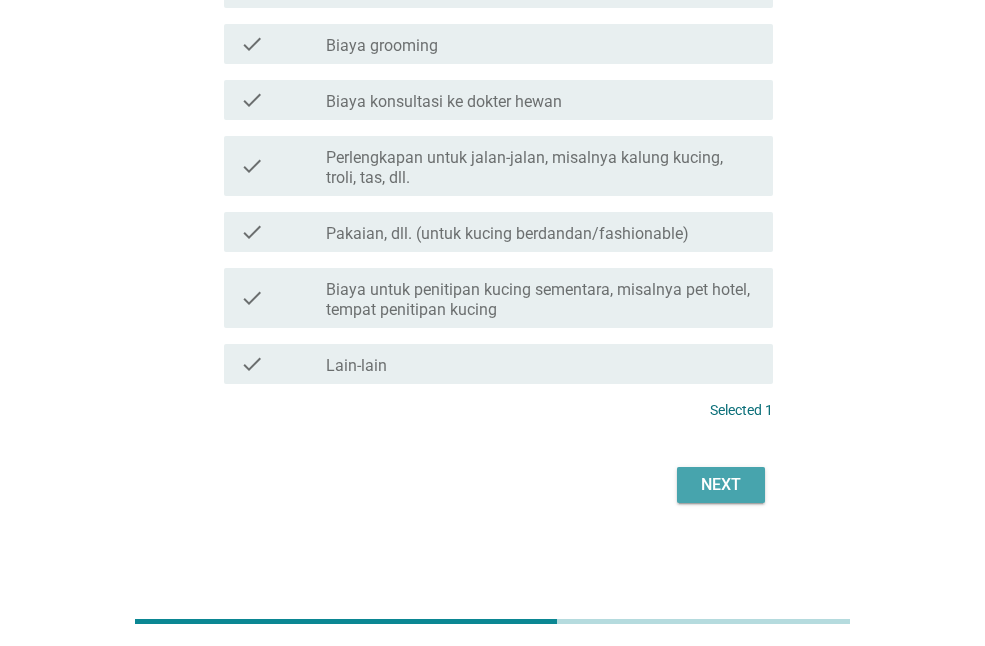 click on "Next" at bounding box center [721, 485] 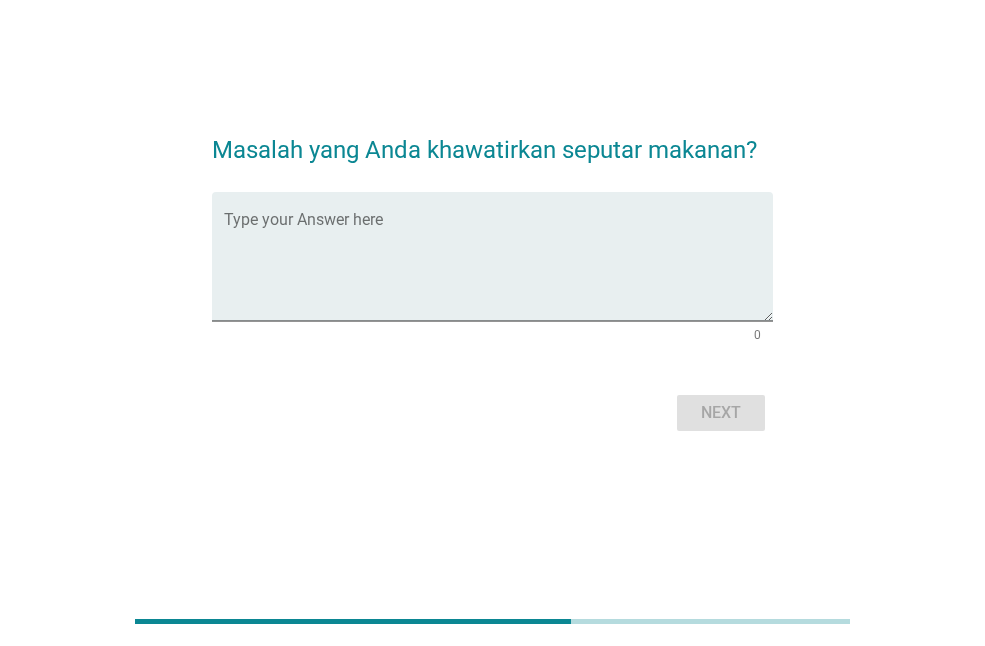 scroll, scrollTop: 0, scrollLeft: 0, axis: both 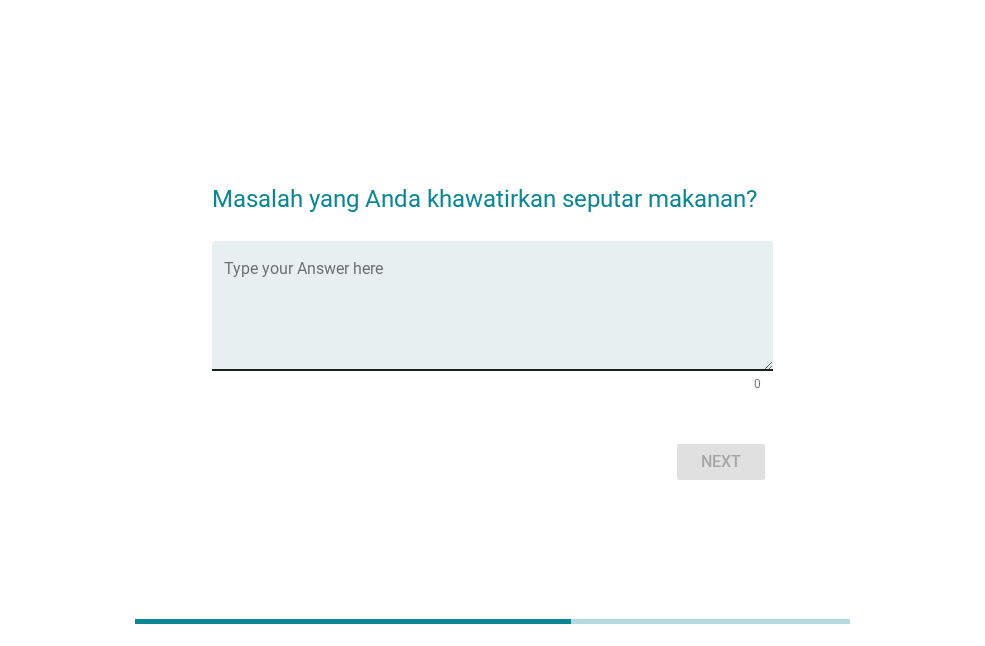 click at bounding box center (498, 317) 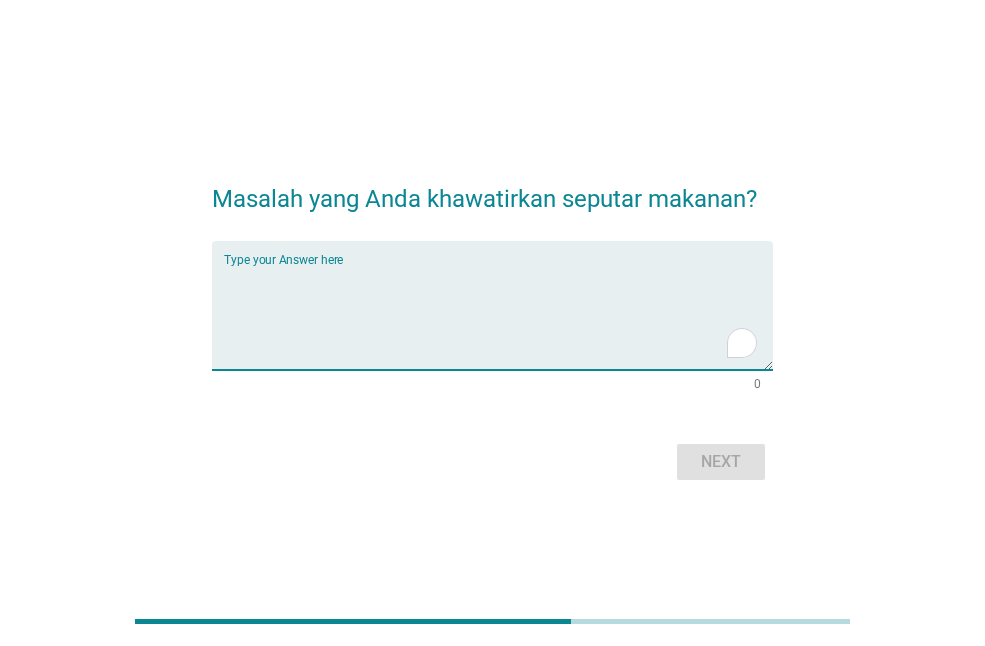 type on "d" 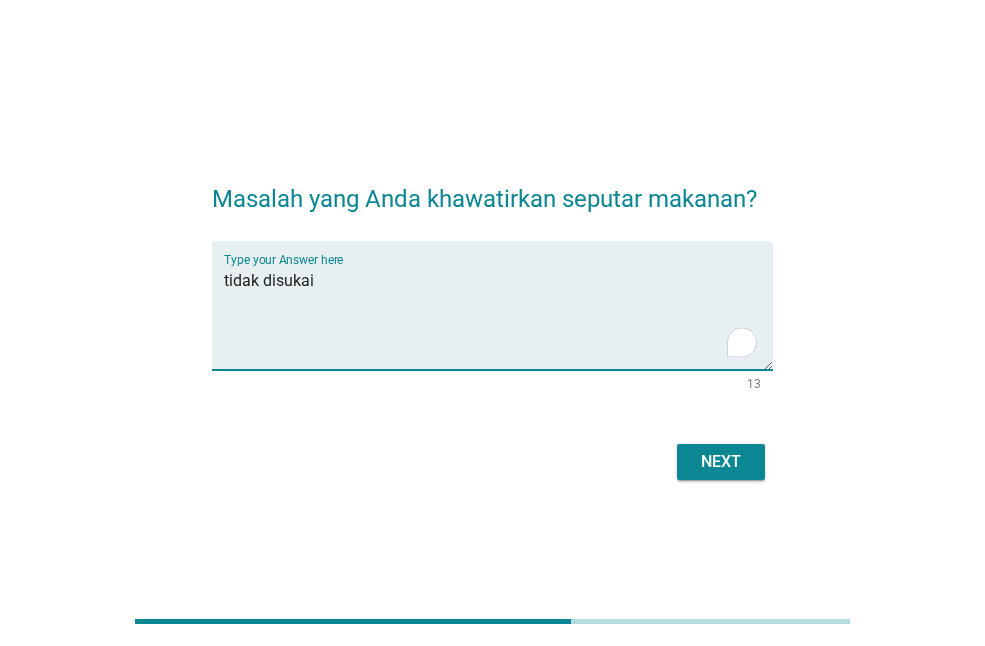 type on "tidak disukai" 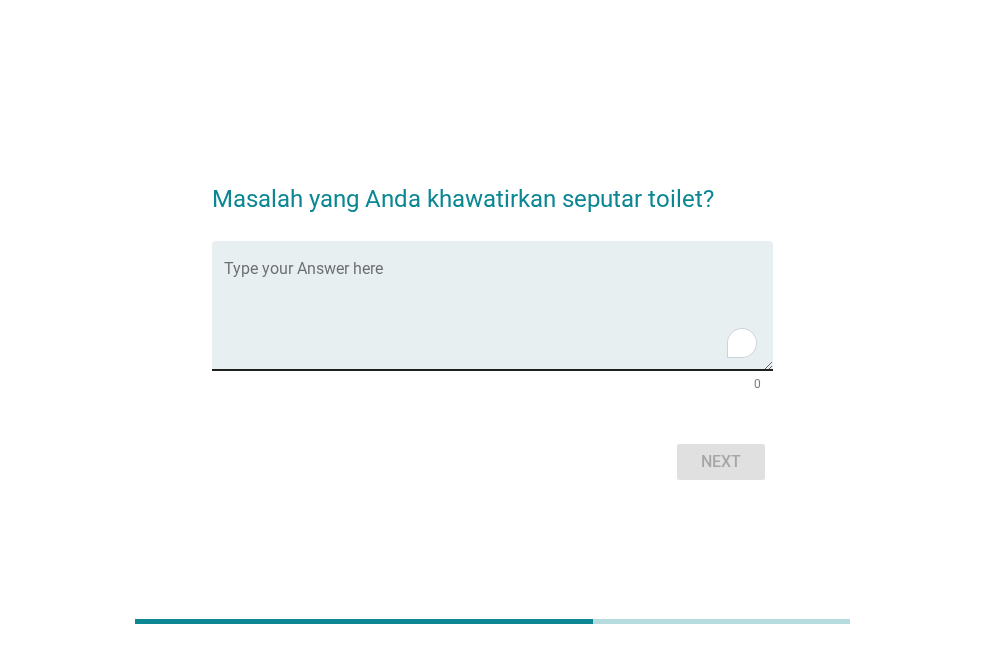 click at bounding box center (498, 317) 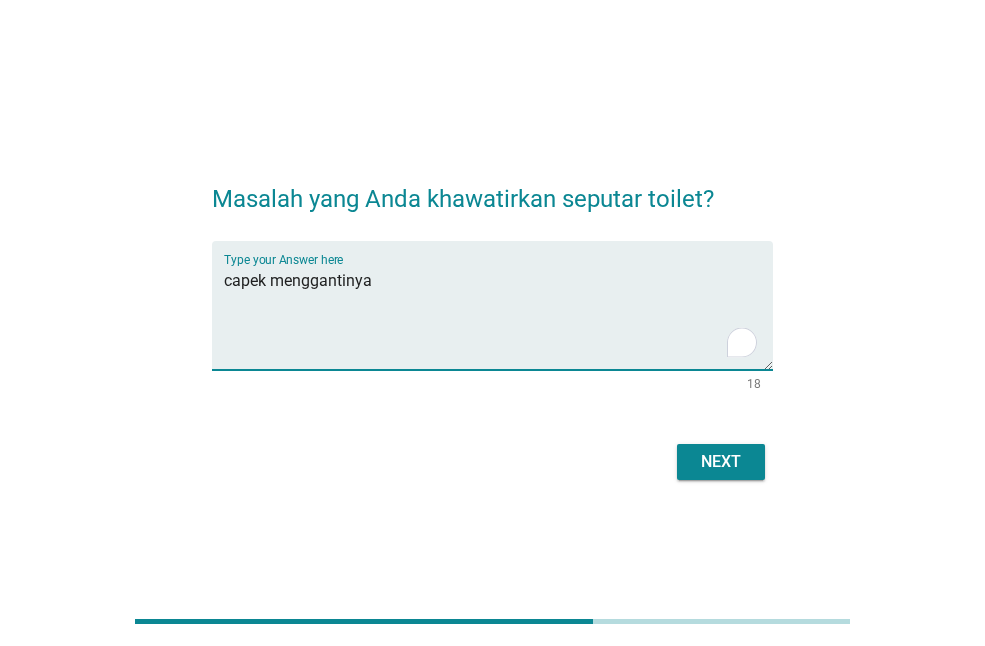 type on "capek menggantinya" 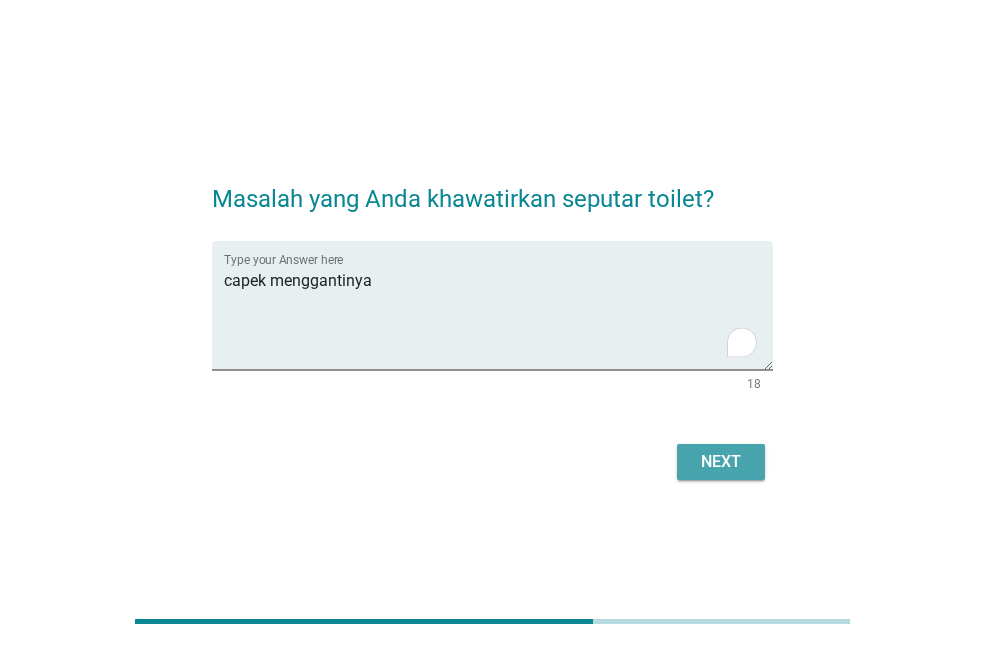 click on "Next" at bounding box center (721, 462) 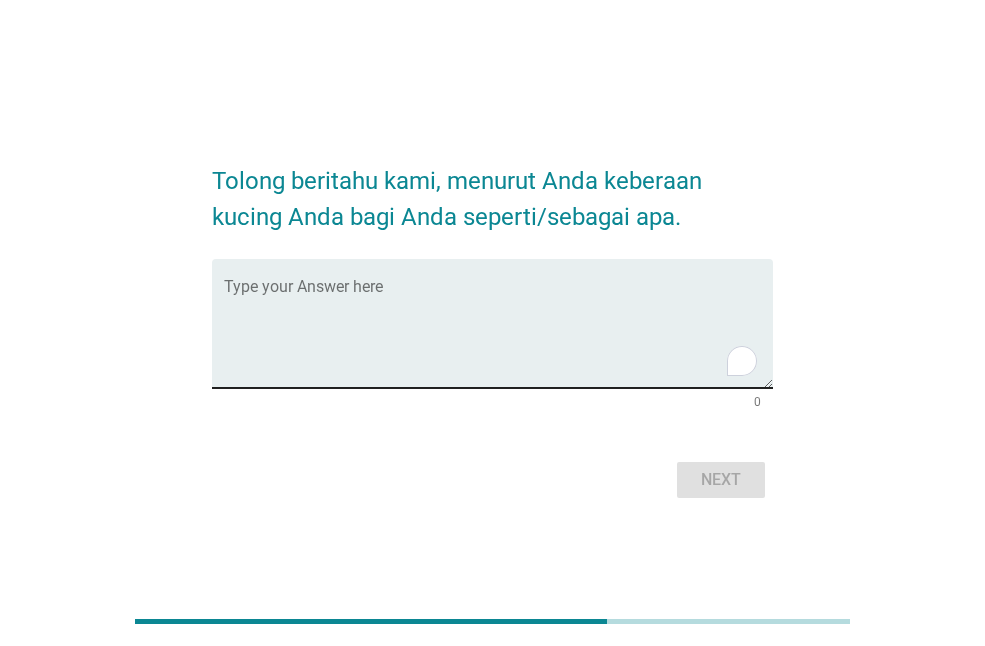 click at bounding box center (498, 335) 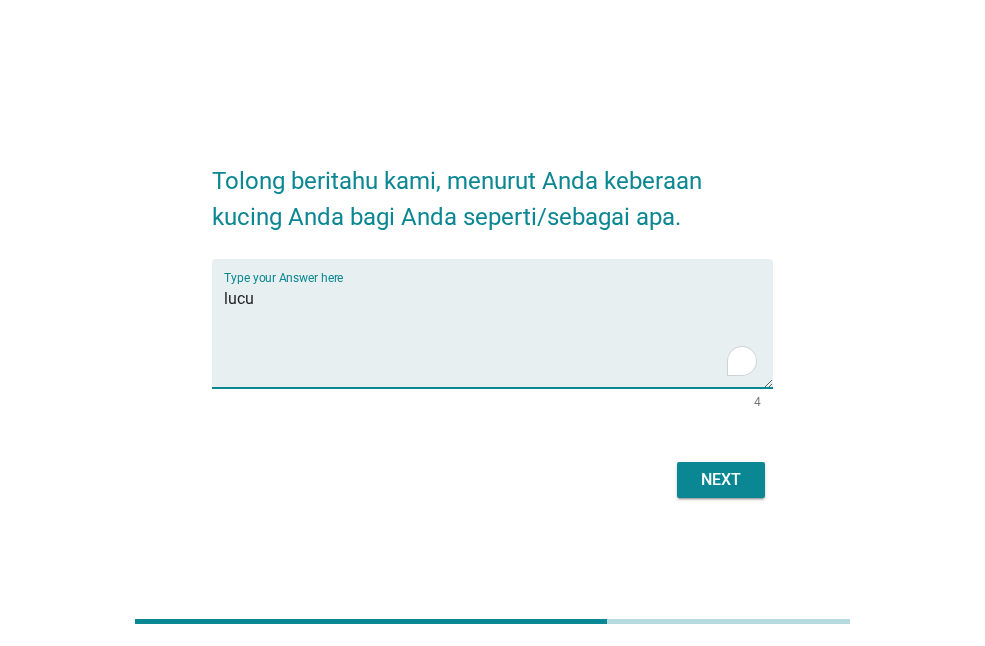 type on "lucu" 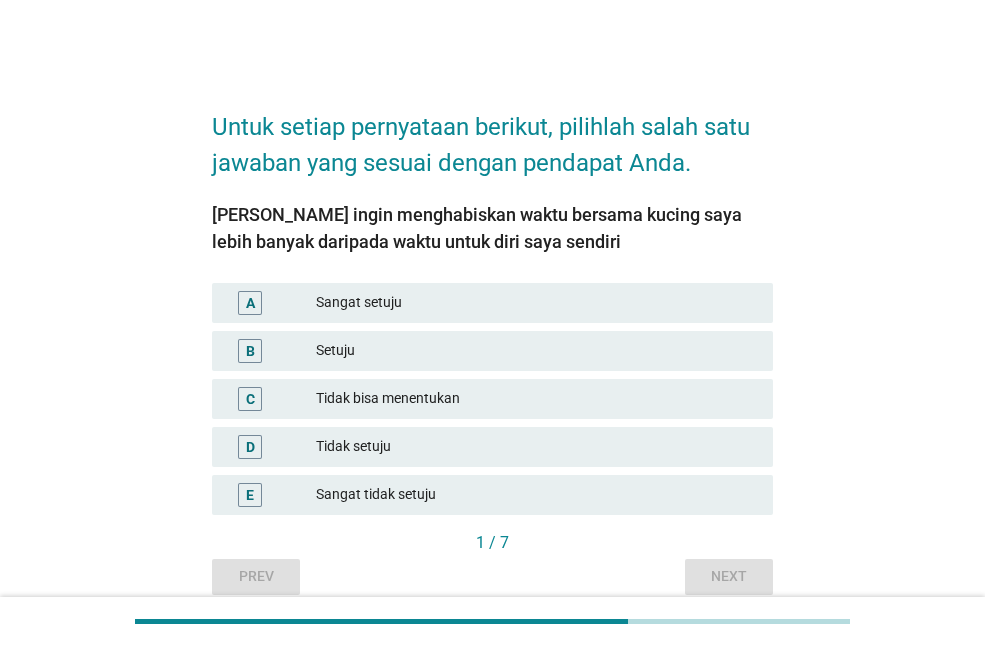 click on "Tidak setuju" at bounding box center [536, 447] 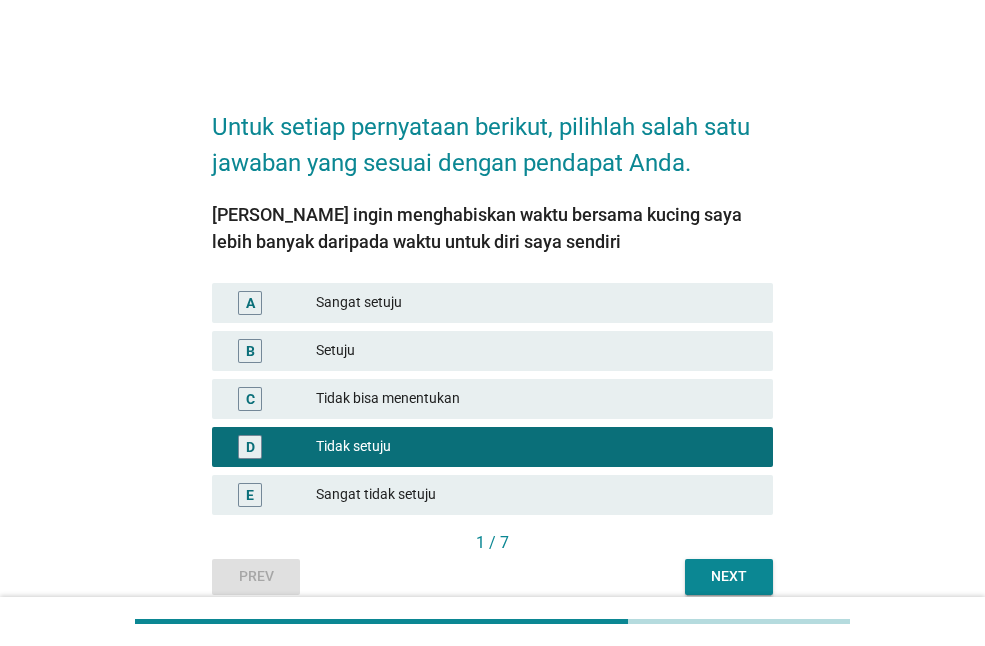 click on "Next" at bounding box center (729, 577) 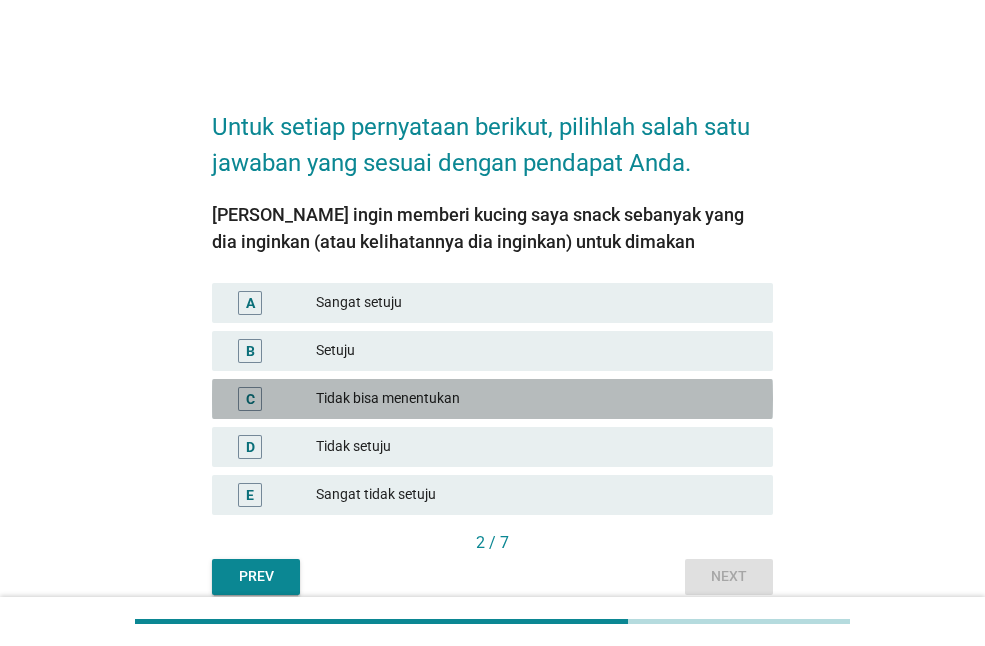 click on "Tidak bisa menentukan" at bounding box center [536, 399] 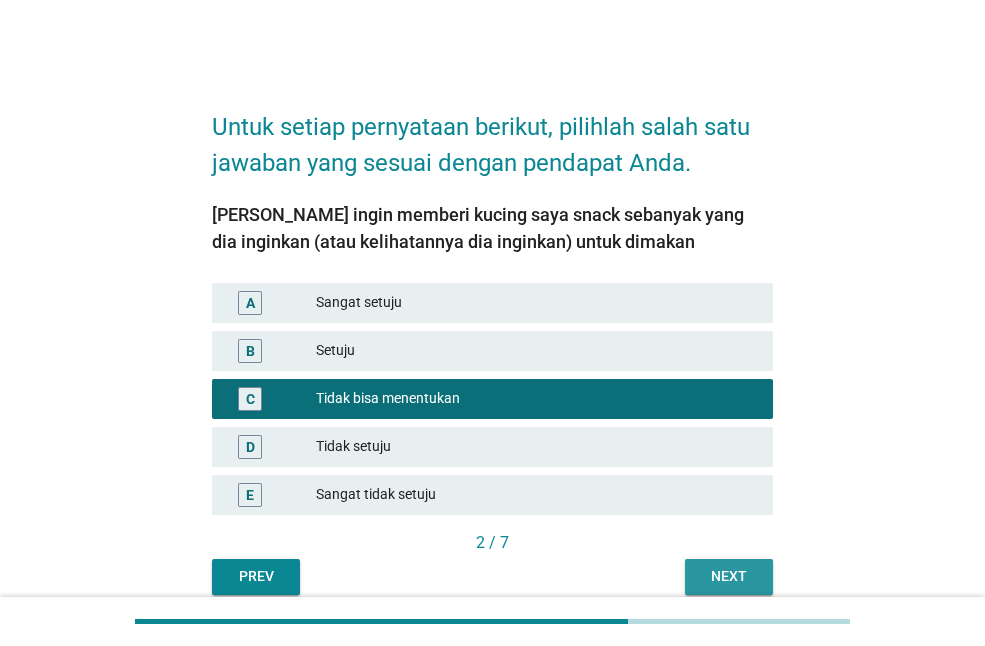 click on "Next" at bounding box center [729, 577] 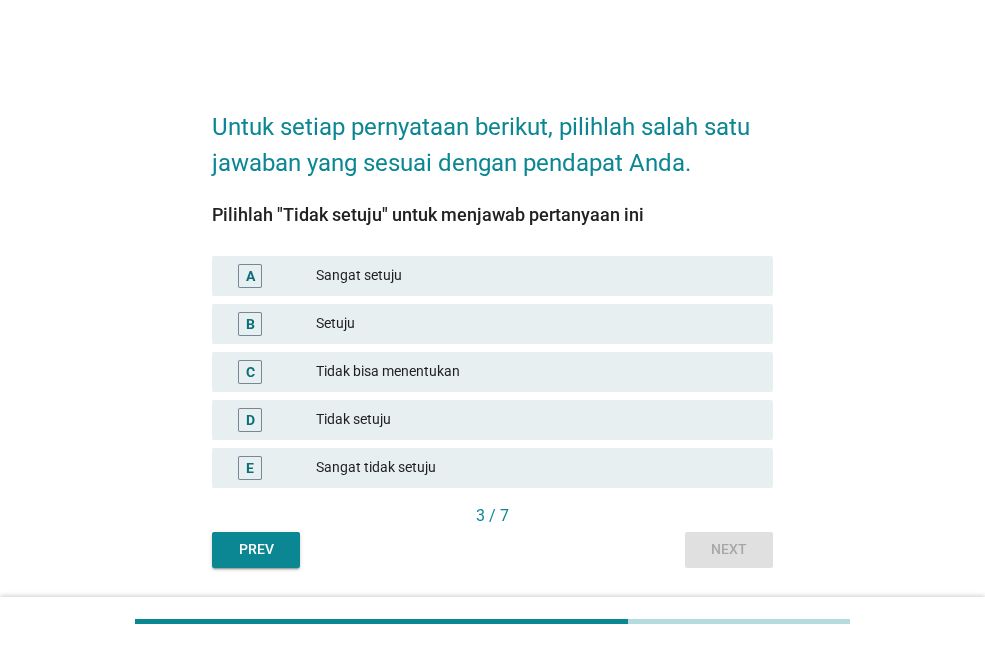 click on "Tidak setuju" at bounding box center [536, 420] 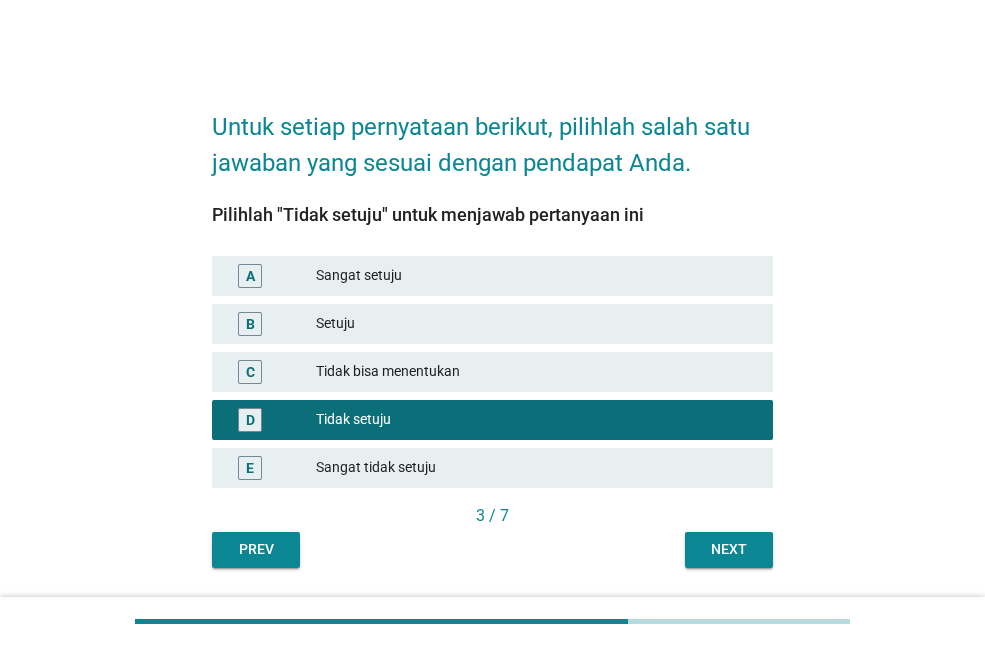 click on "Next" at bounding box center (729, 549) 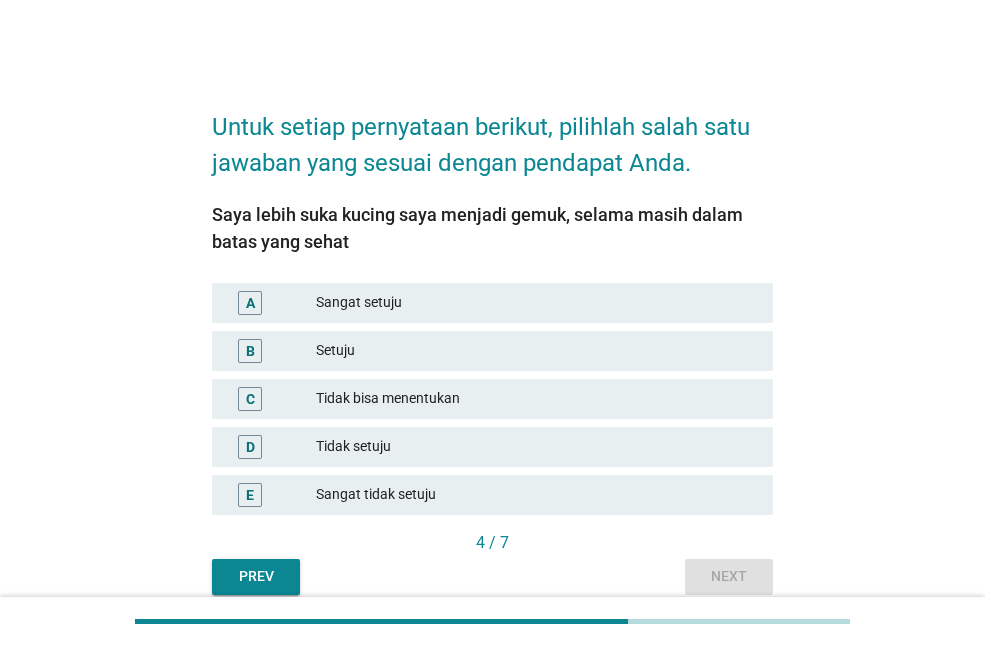 click on "B   Setuju" at bounding box center (492, 351) 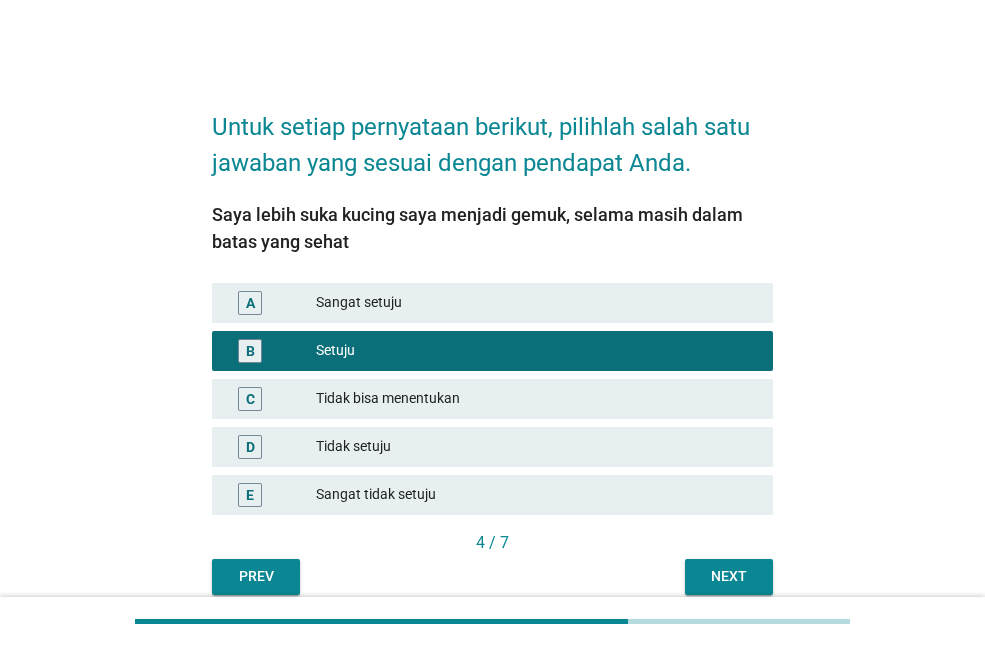 click on "4 / 7" at bounding box center [492, 543] 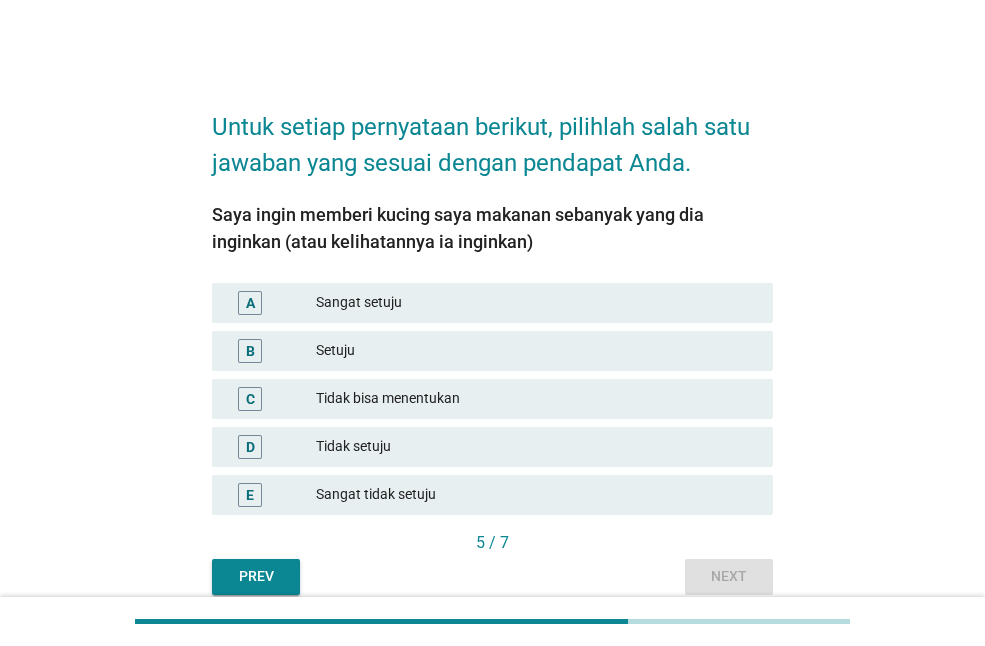 drag, startPoint x: 420, startPoint y: 399, endPoint x: 430, endPoint y: 402, distance: 10.440307 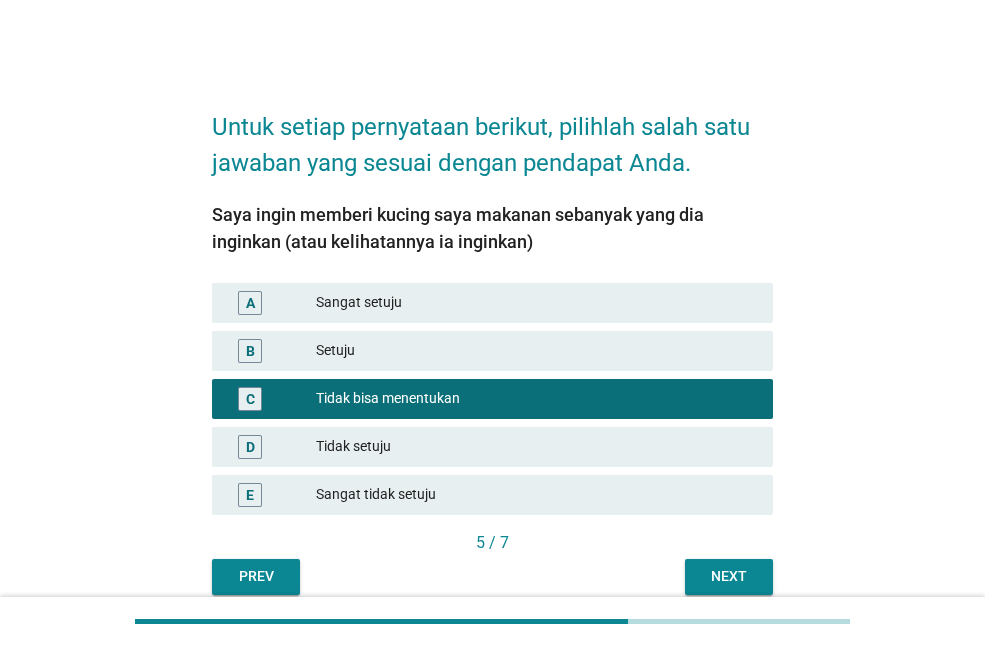 click on "Next" at bounding box center [729, 576] 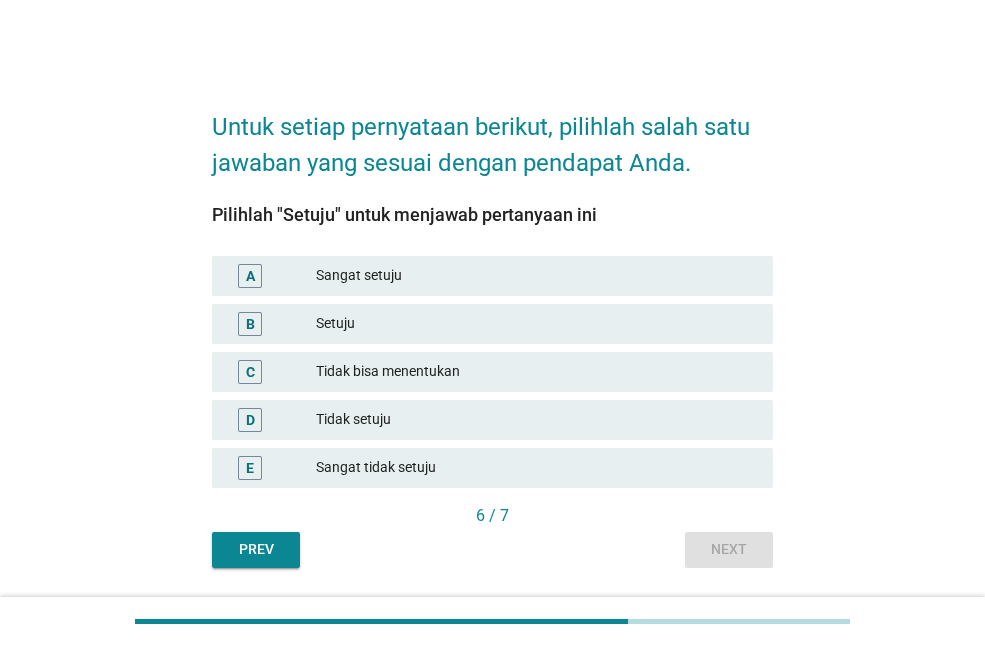 click on "Setuju" at bounding box center (536, 324) 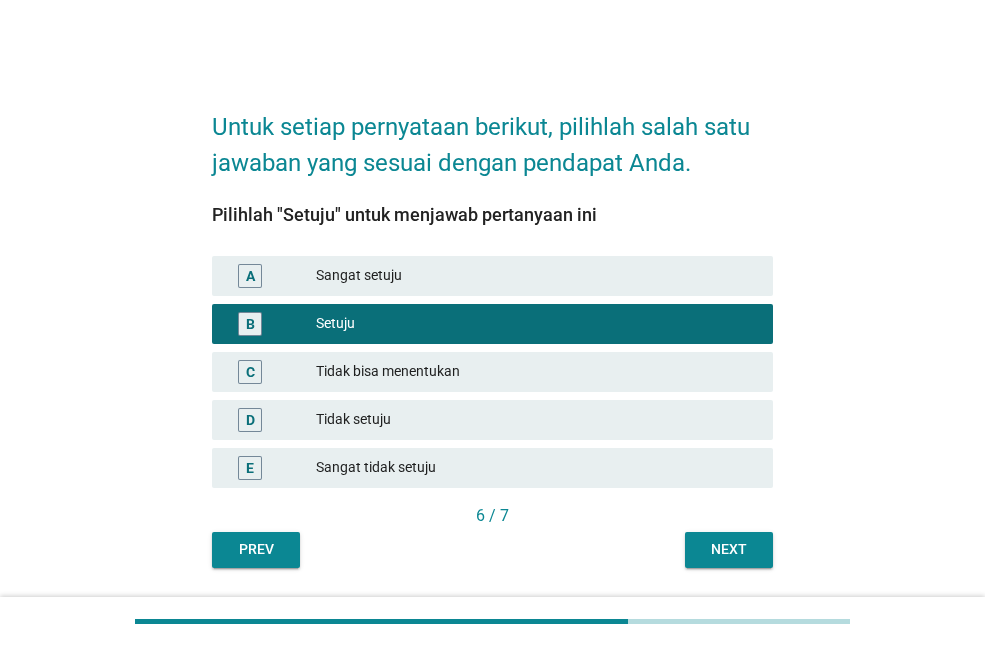 click on "Next" at bounding box center (729, 549) 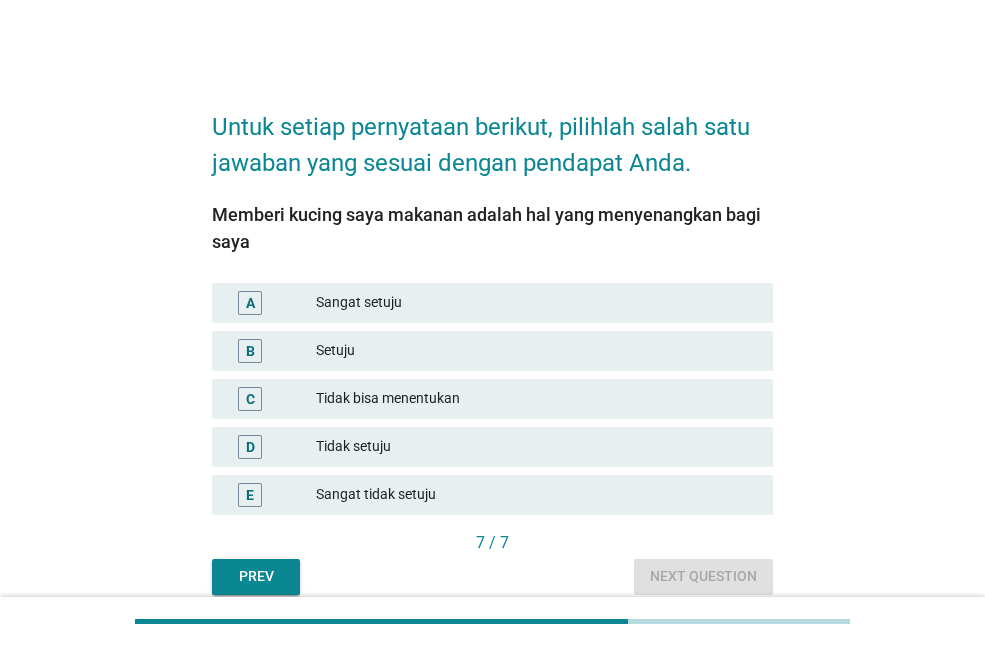 click on "Sangat setuju" at bounding box center (536, 303) 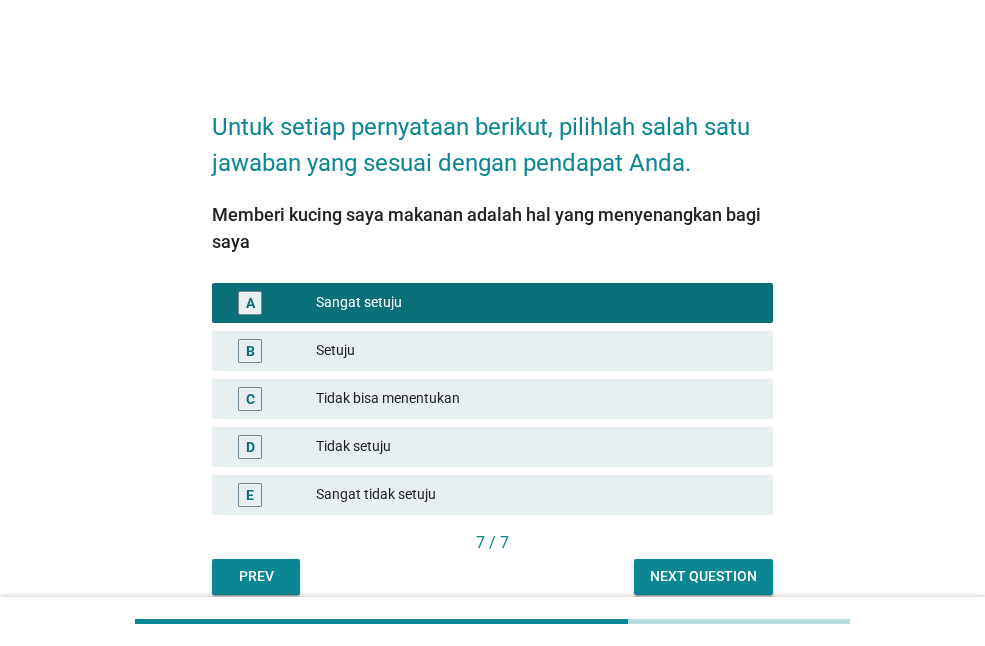 click on "Next question" at bounding box center [703, 576] 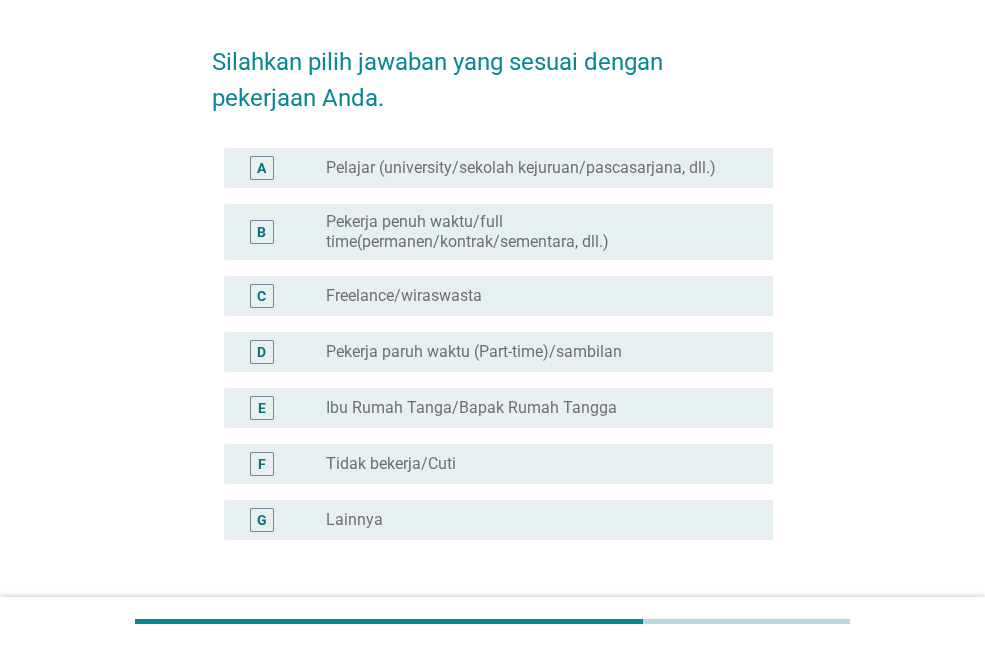 scroll, scrollTop: 100, scrollLeft: 0, axis: vertical 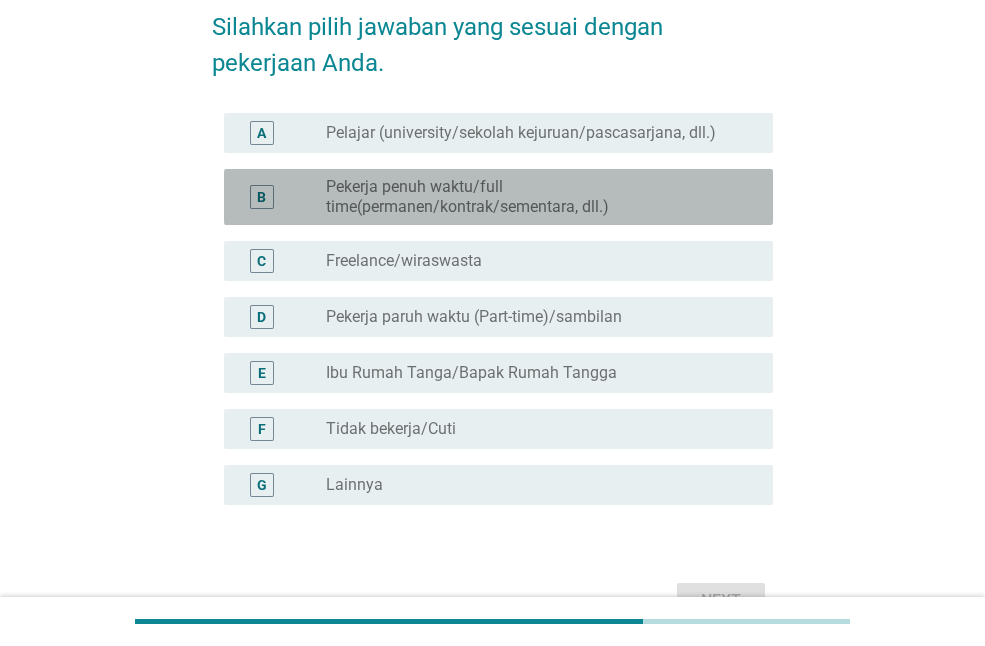 click on "Pekerja penuh waktu/full time(permanen/kontrak/sementara, dll.)" at bounding box center (533, 197) 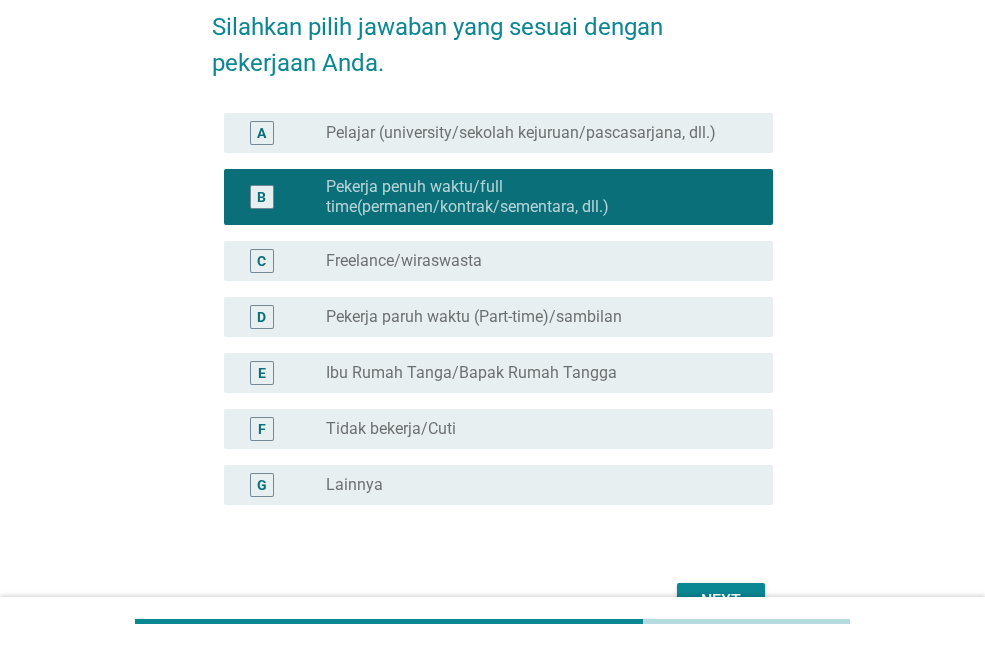 click on "Next" at bounding box center (721, 601) 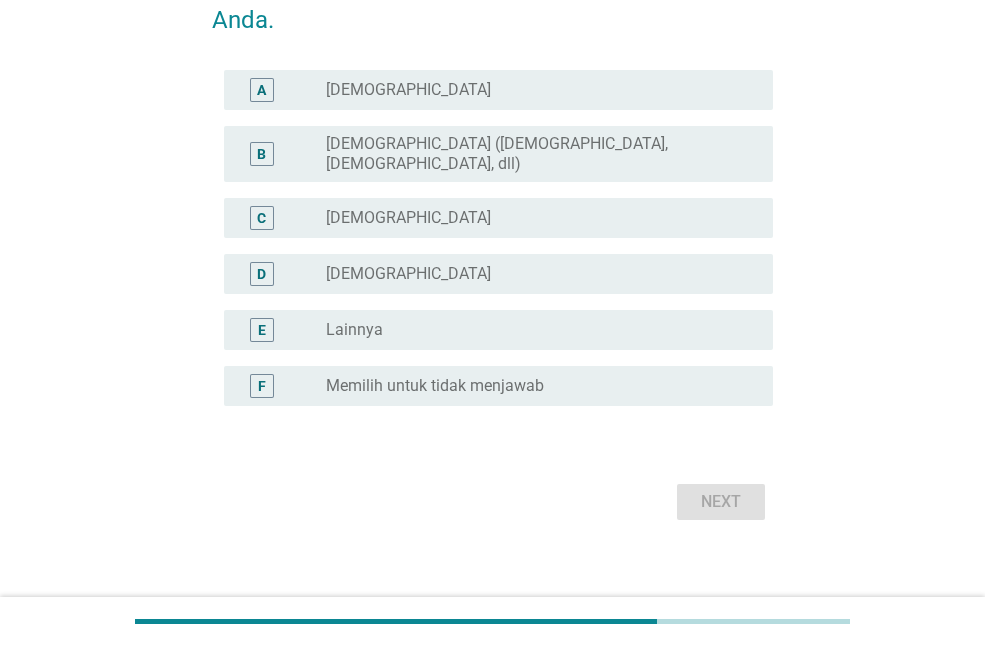 scroll, scrollTop: 144, scrollLeft: 0, axis: vertical 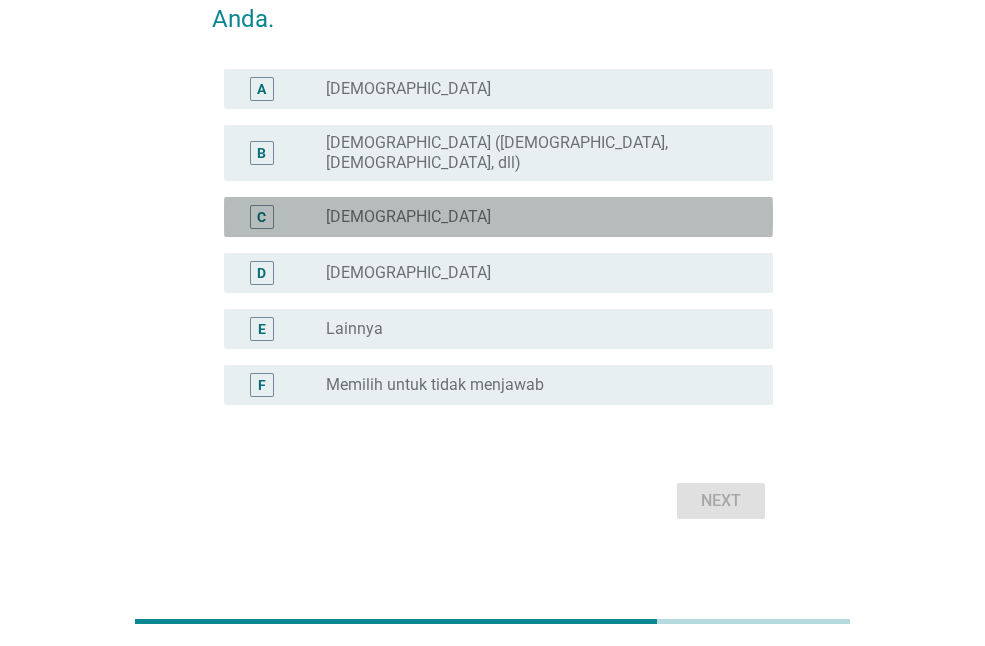 click on "radio_button_unchecked [DEMOGRAPHIC_DATA]" at bounding box center [533, 217] 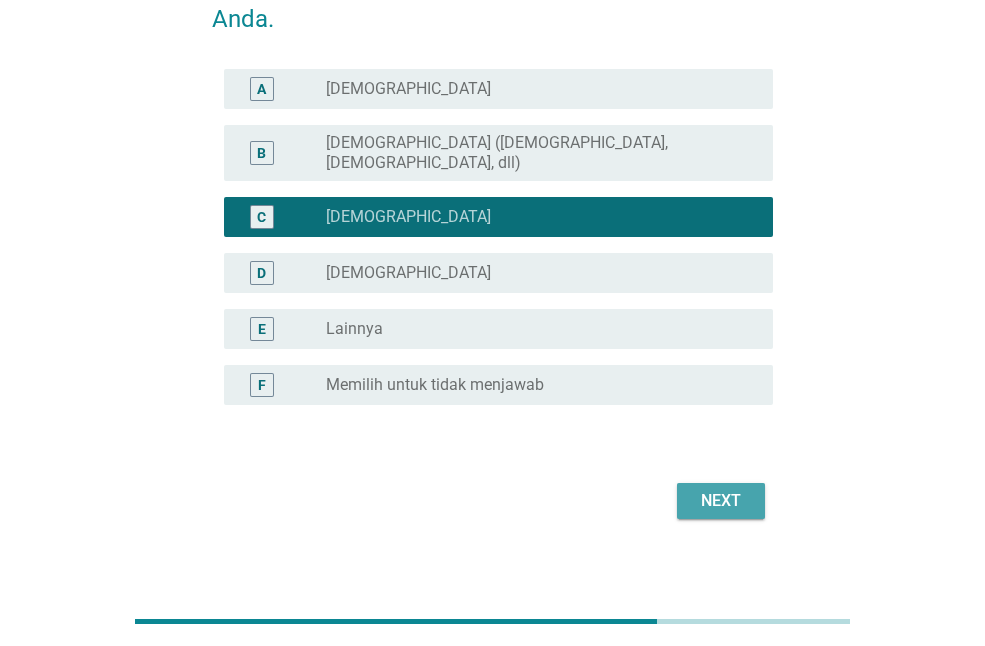 click on "Next" at bounding box center (721, 501) 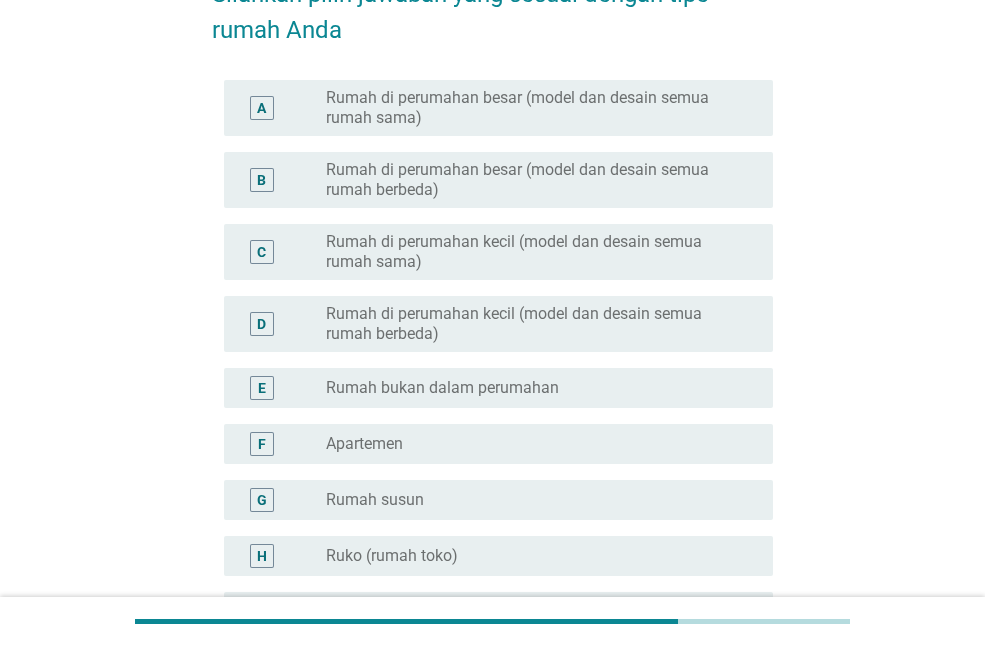 scroll, scrollTop: 132, scrollLeft: 0, axis: vertical 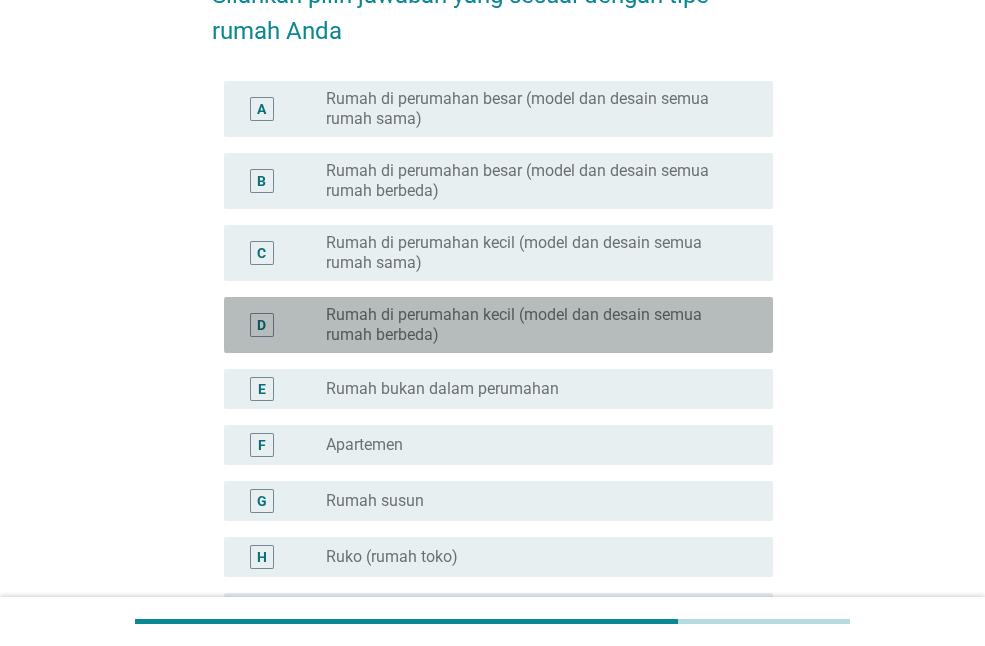 click on "Rumah di perumahan kecil (model dan desain semua rumah berbeda)" at bounding box center [533, 325] 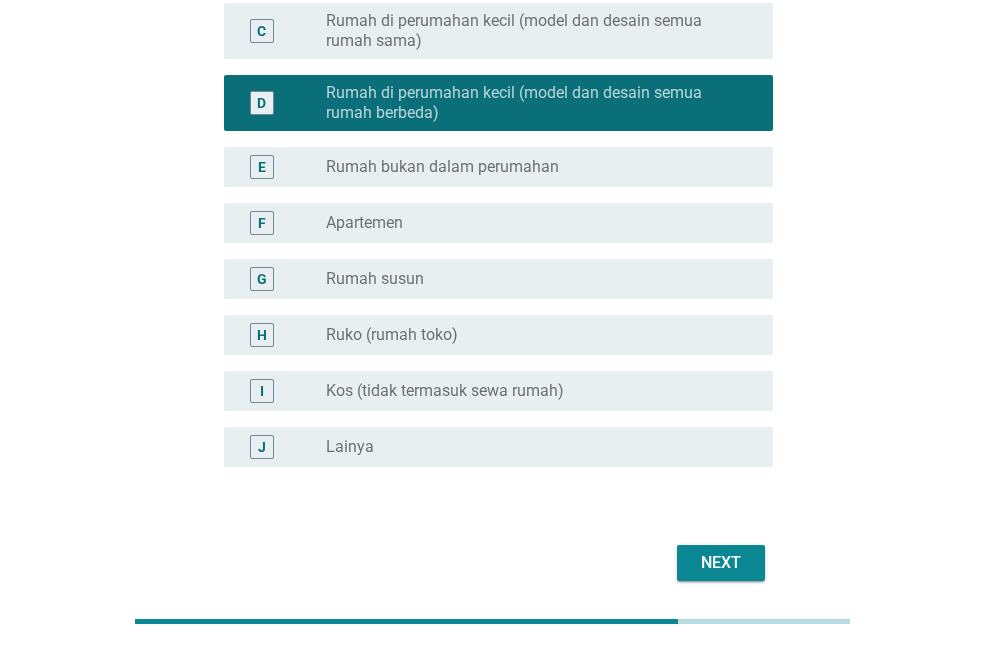 scroll, scrollTop: 232, scrollLeft: 0, axis: vertical 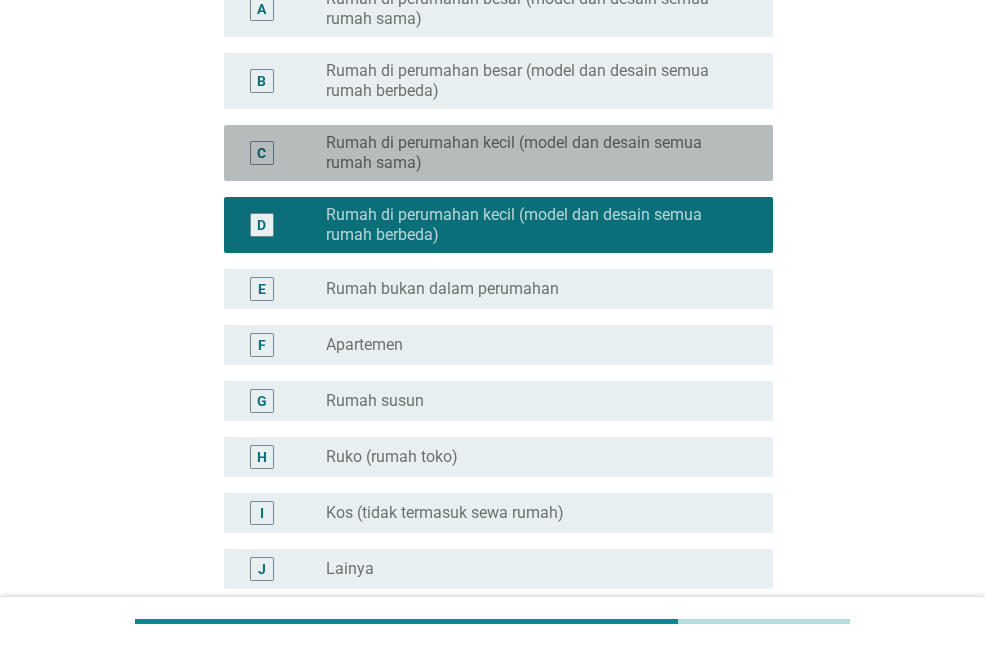 click on "Rumah di perumahan kecil (model dan desain semua rumah sama)" at bounding box center (533, 153) 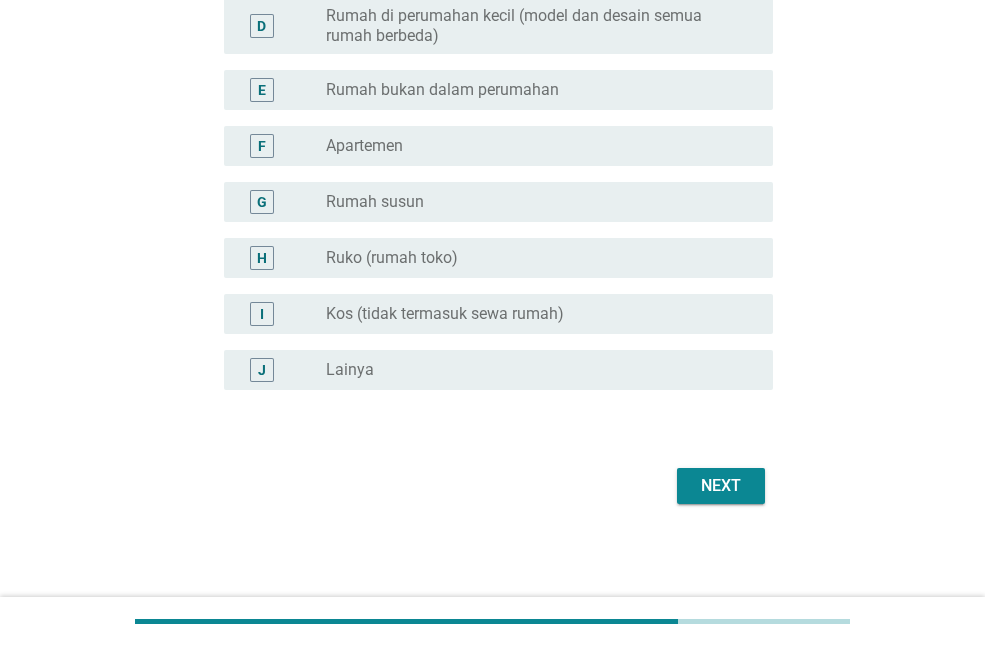 scroll, scrollTop: 432, scrollLeft: 0, axis: vertical 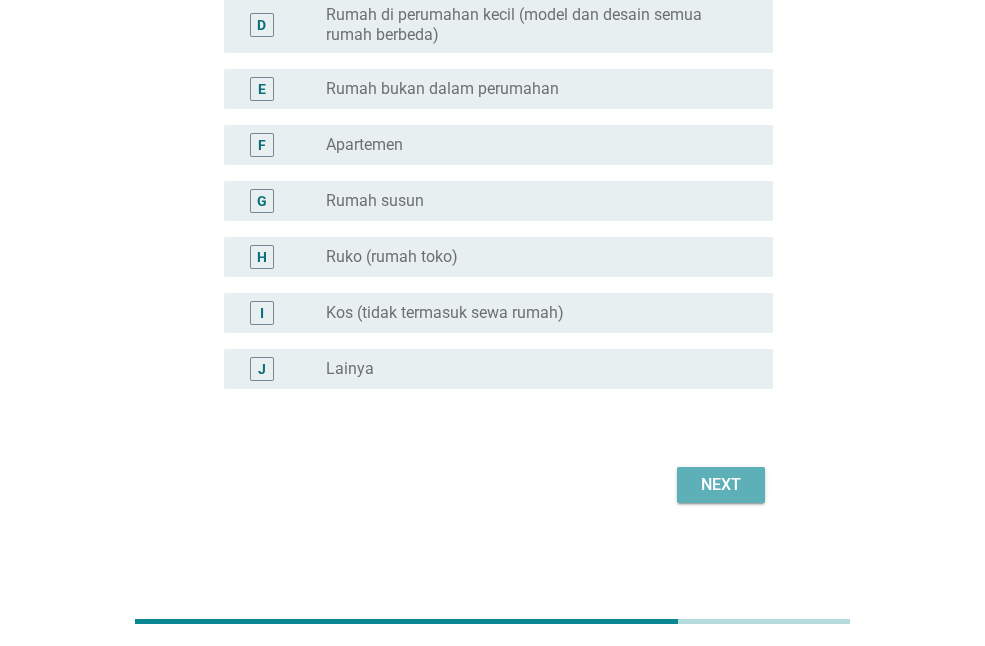 click on "Next" at bounding box center (721, 485) 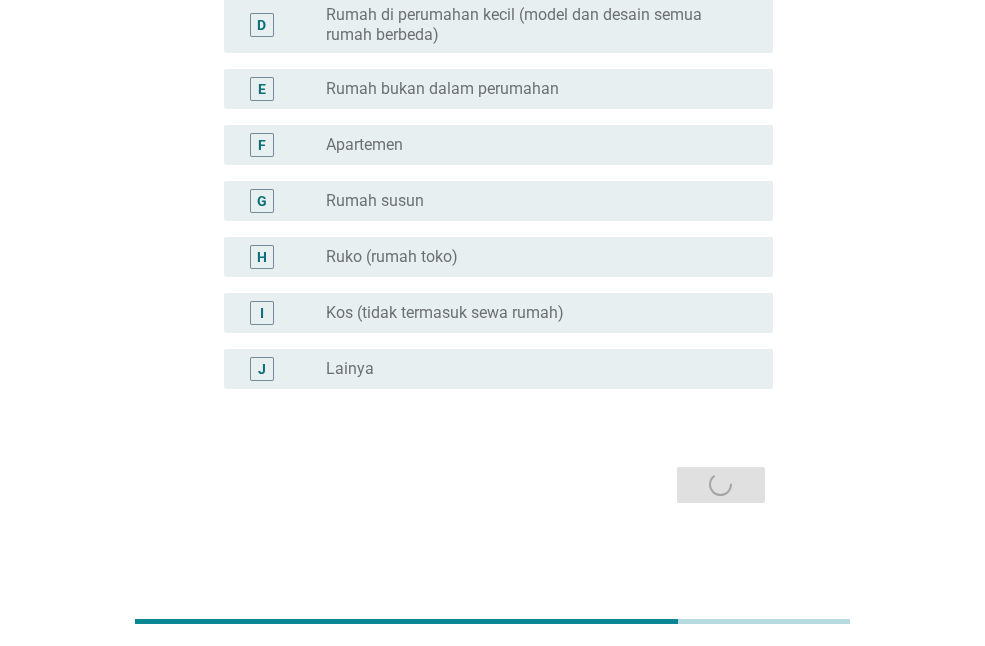 scroll, scrollTop: 0, scrollLeft: 0, axis: both 